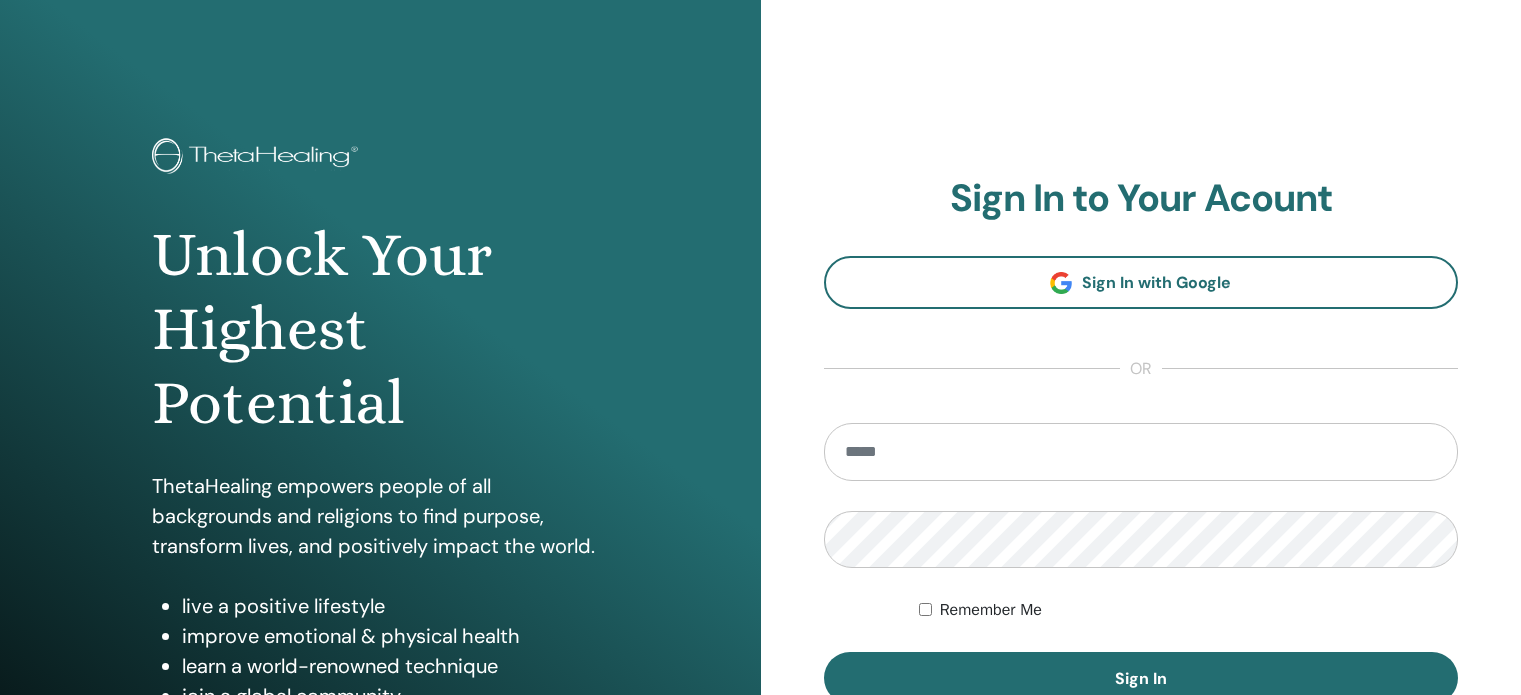 scroll, scrollTop: 0, scrollLeft: 0, axis: both 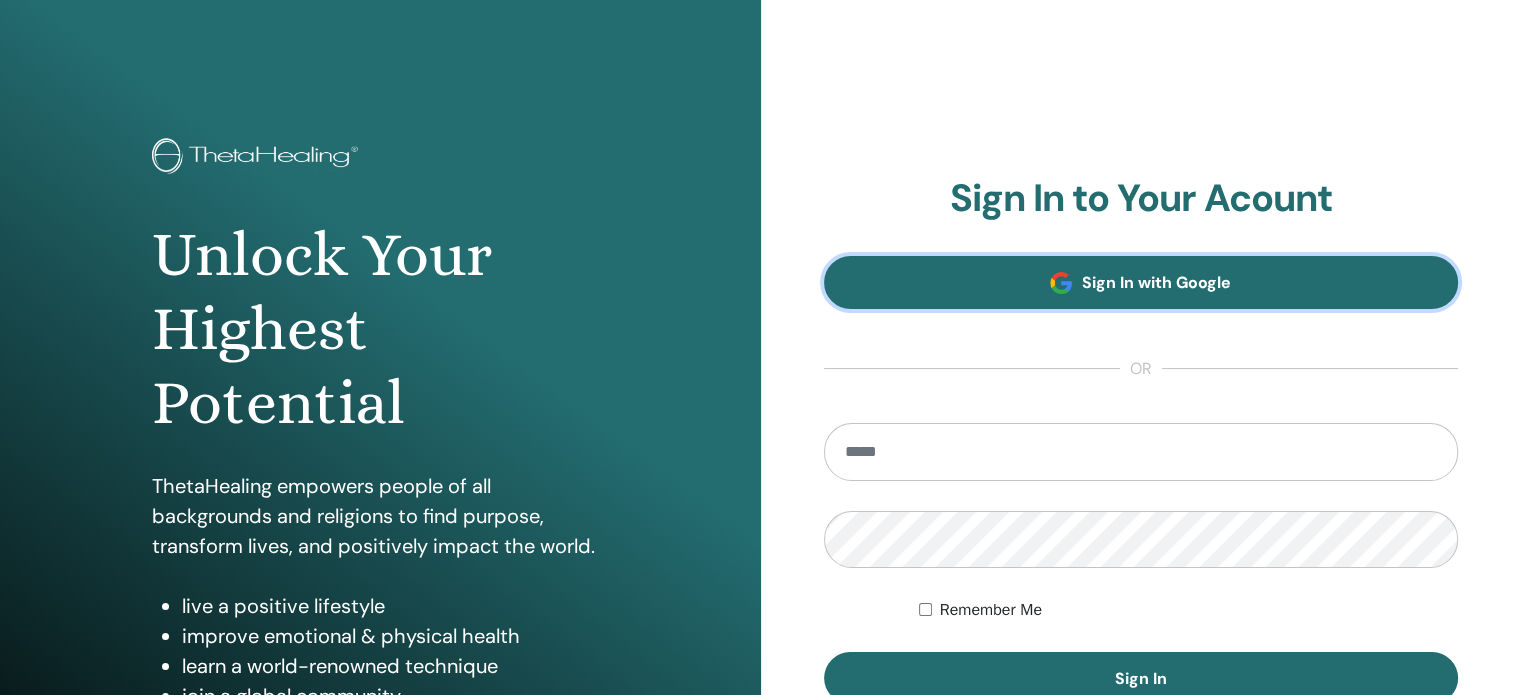 click on "Sign In with Google" at bounding box center (1156, 282) 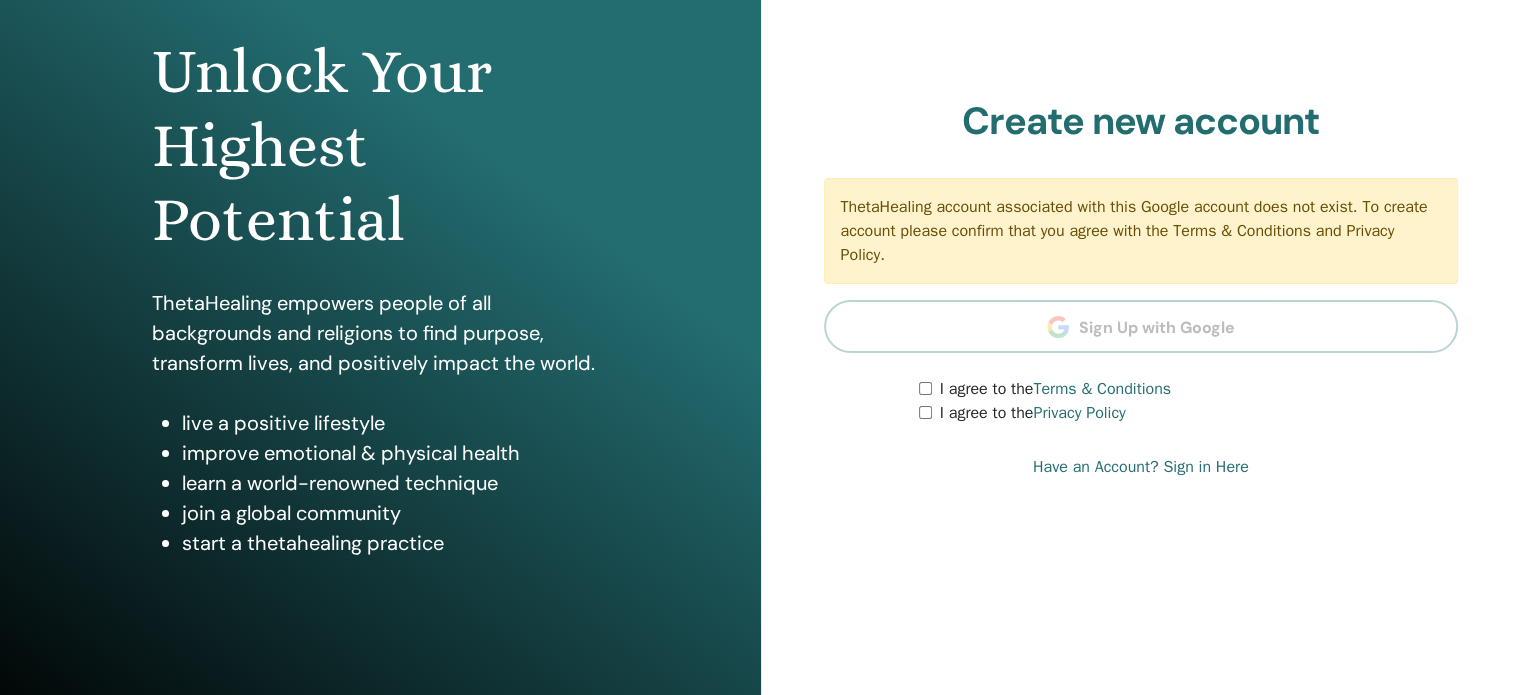 scroll, scrollTop: 200, scrollLeft: 0, axis: vertical 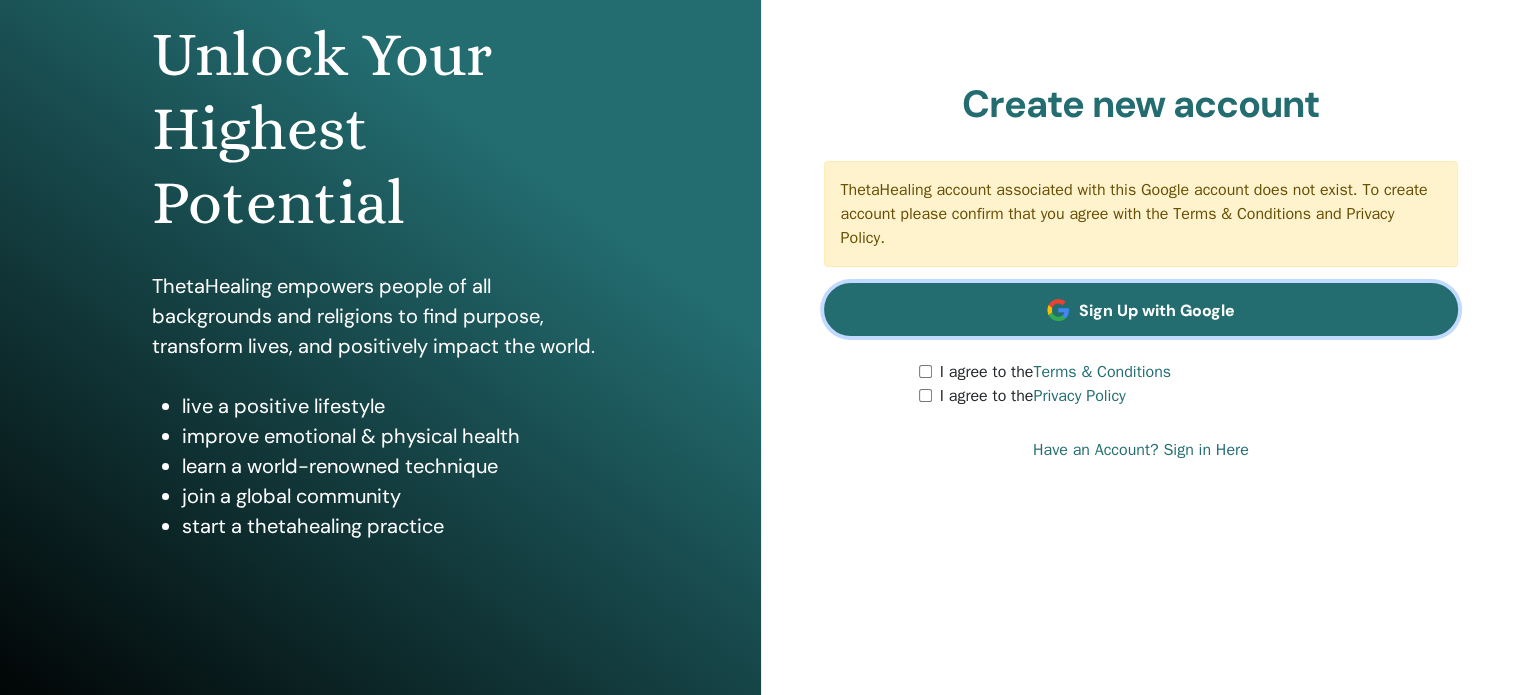 click on "Sign Up with Google" at bounding box center [1157, 310] 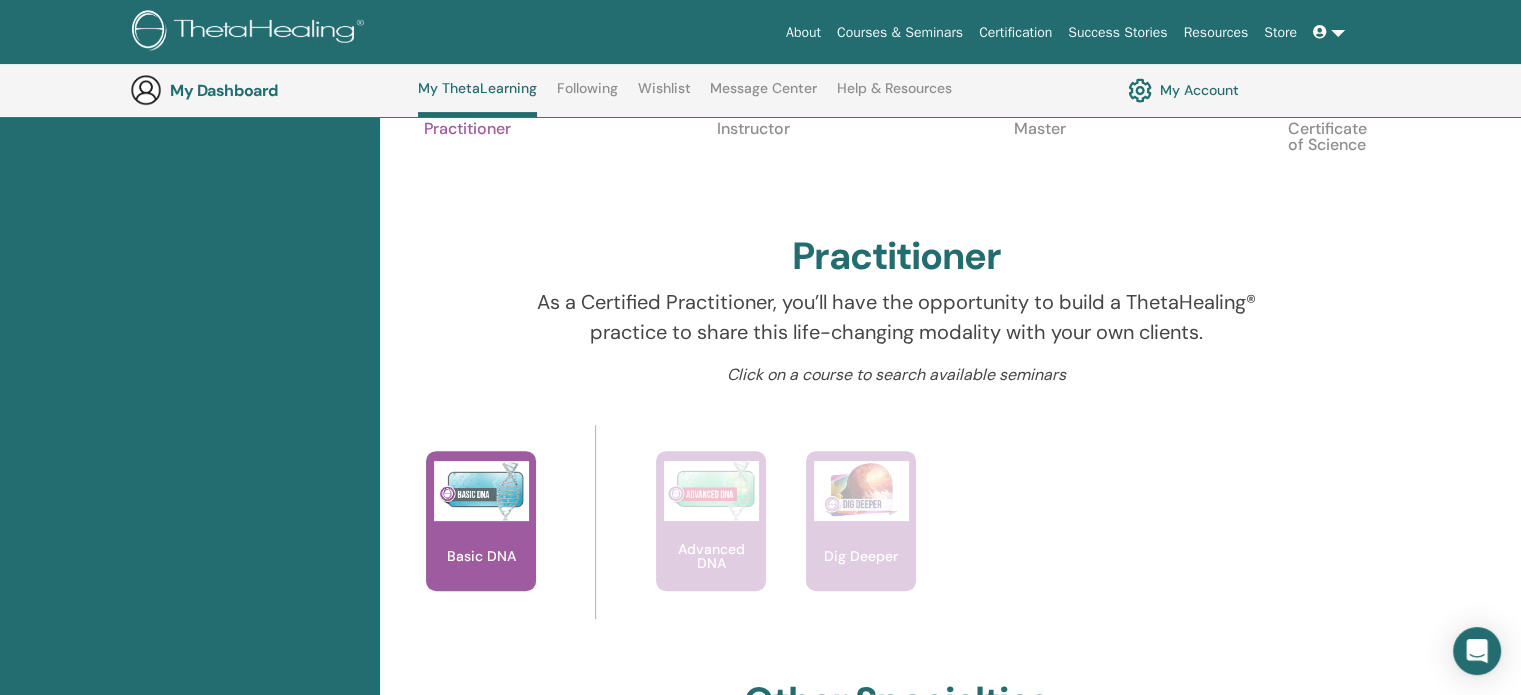 scroll, scrollTop: 552, scrollLeft: 0, axis: vertical 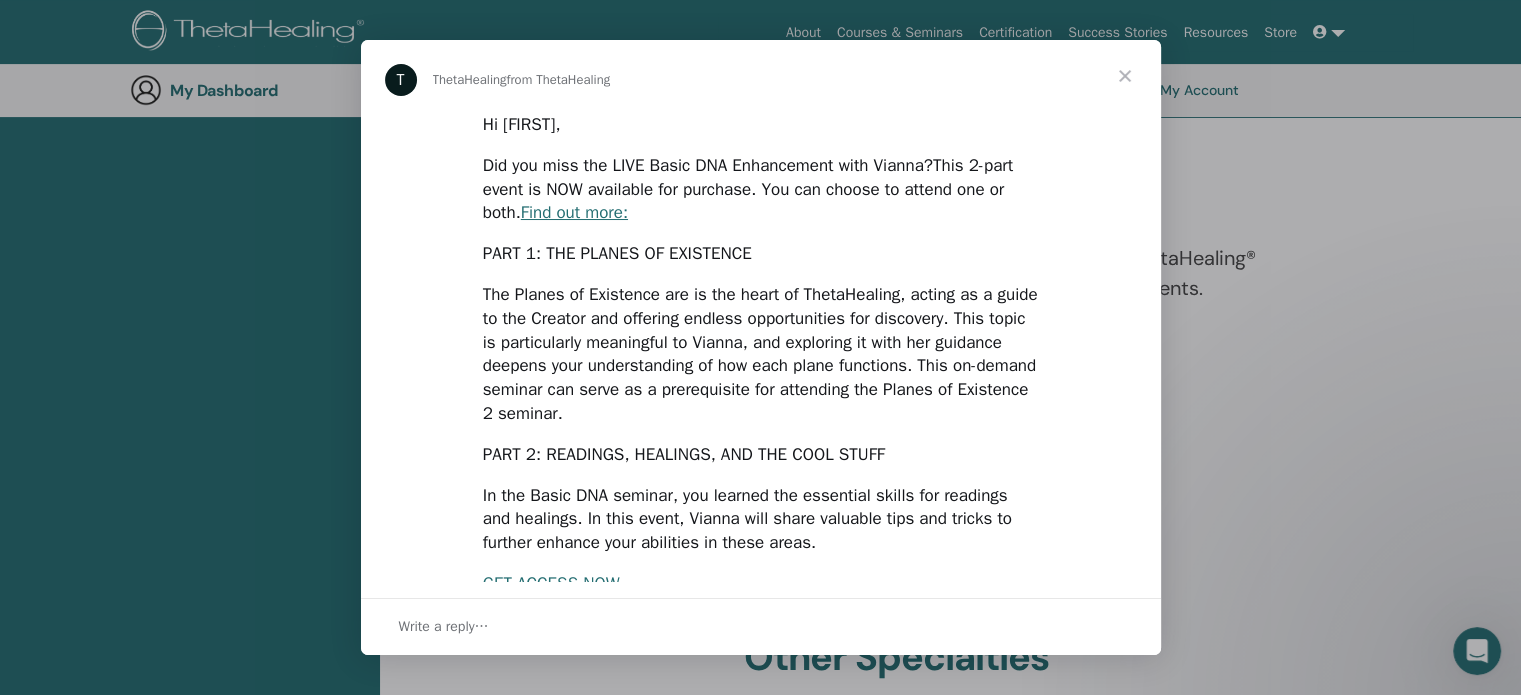 click at bounding box center [1125, 76] 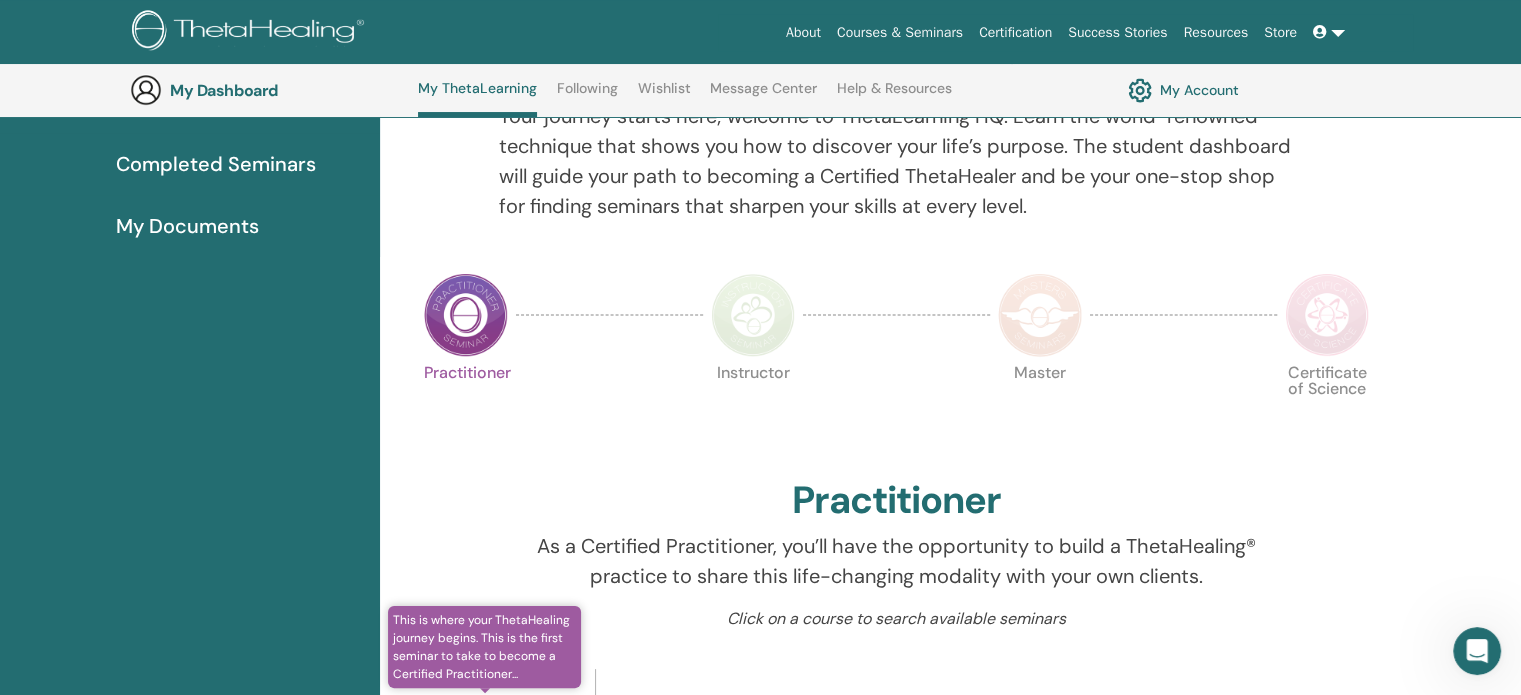scroll, scrollTop: 0, scrollLeft: 0, axis: both 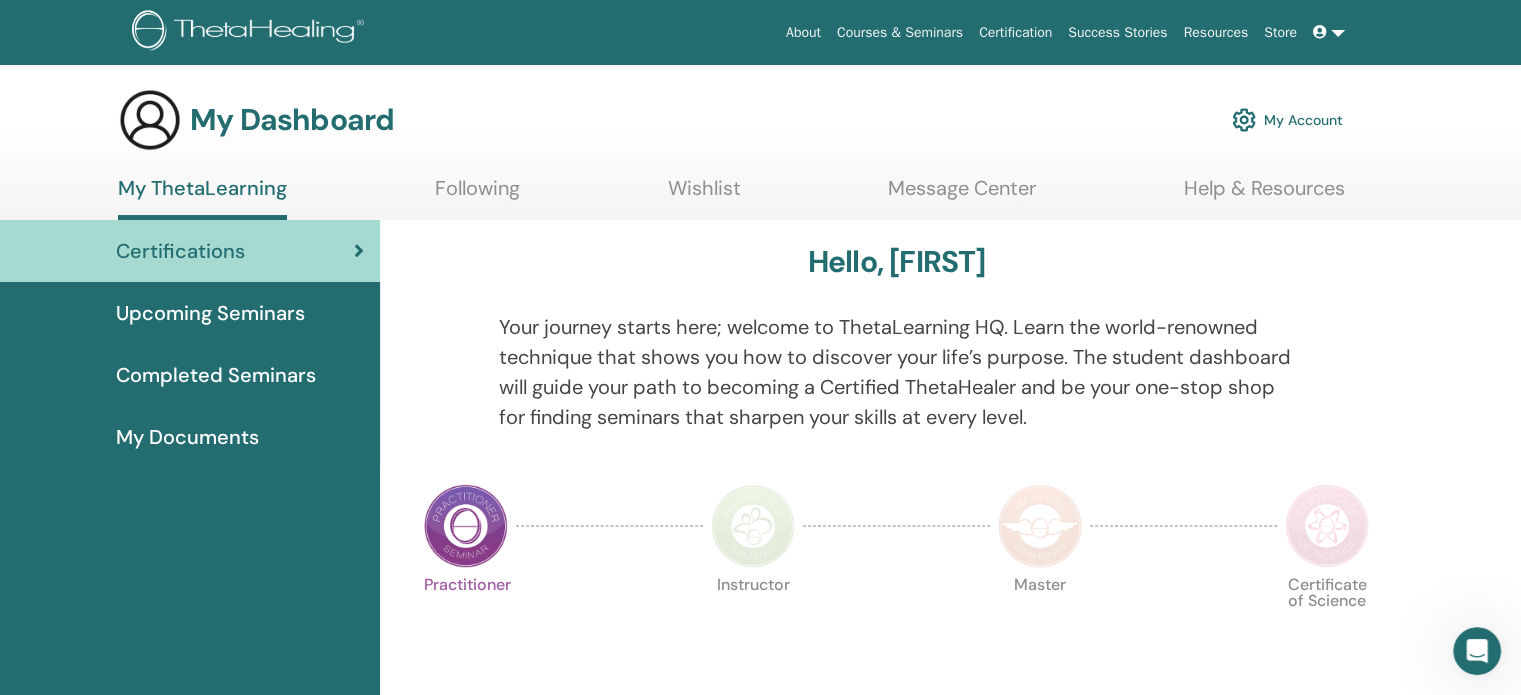 click on "Certifications
Upcoming Seminars
Completed Seminars
My Documents" at bounding box center (190, 1206) 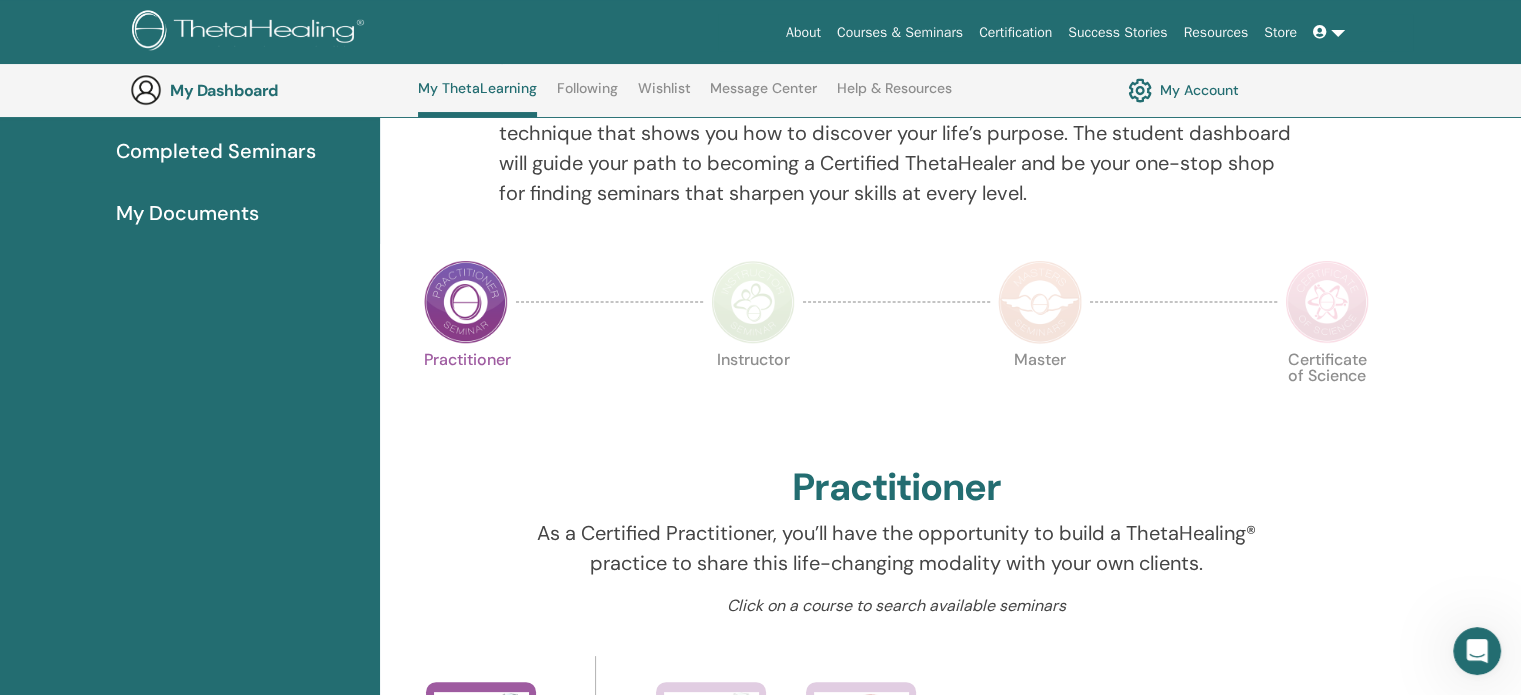 scroll, scrollTop: 0, scrollLeft: 0, axis: both 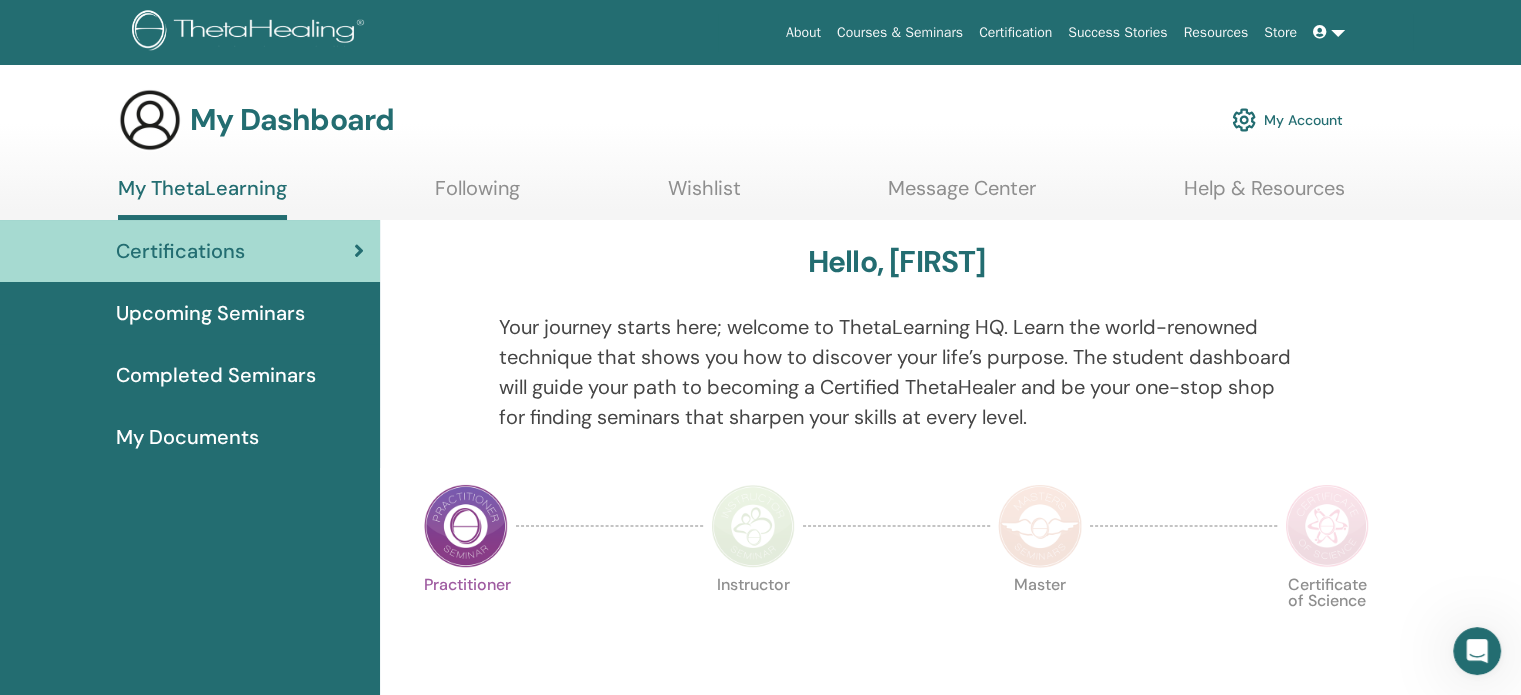 click on "My Documents" at bounding box center (187, 437) 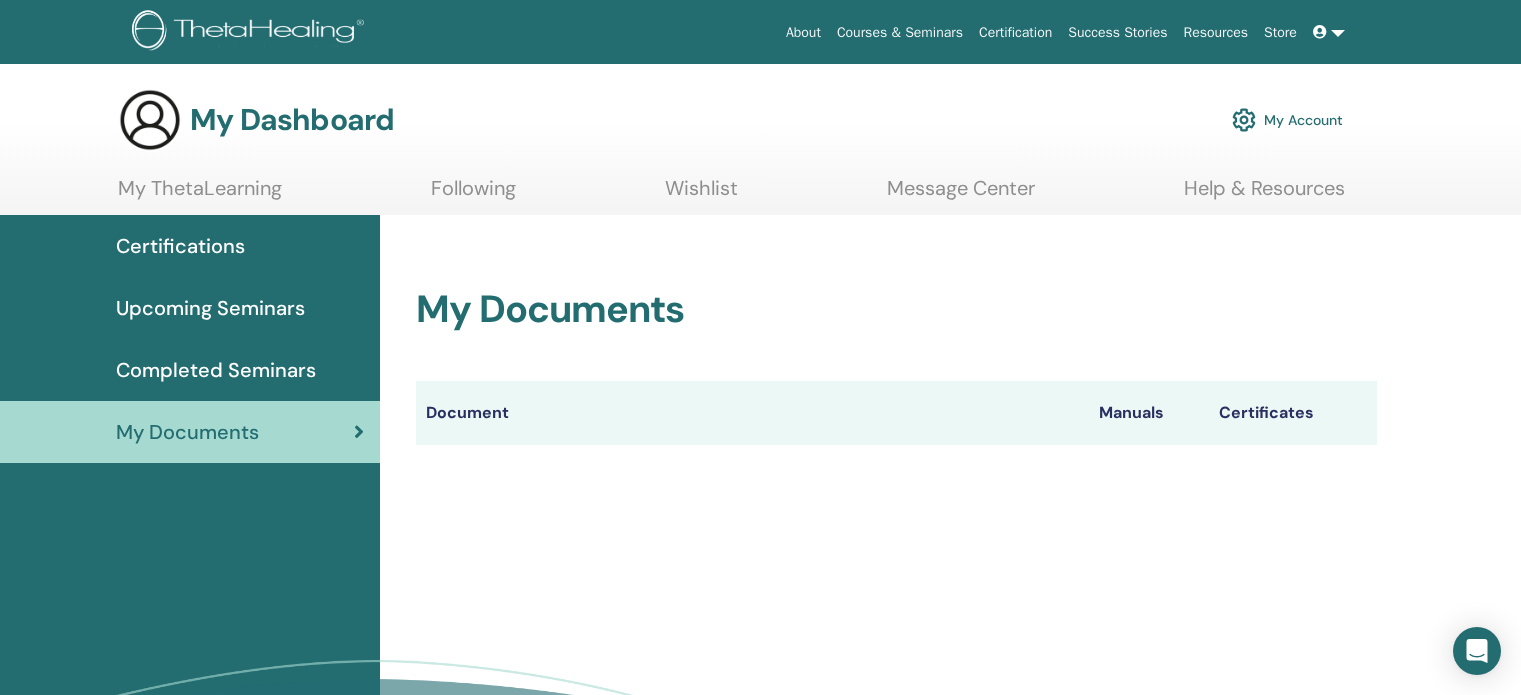 scroll, scrollTop: 0, scrollLeft: 0, axis: both 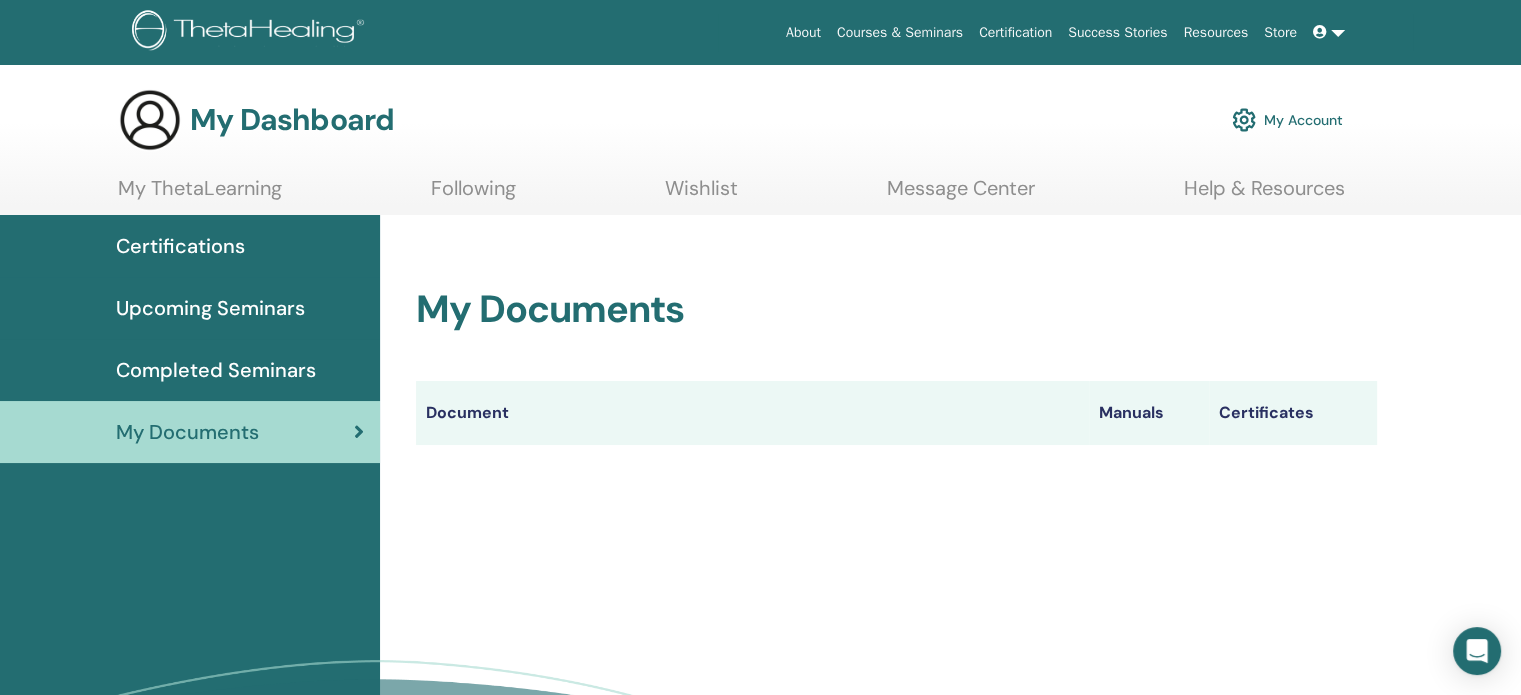 click on "My ThetaLearning" at bounding box center (200, 195) 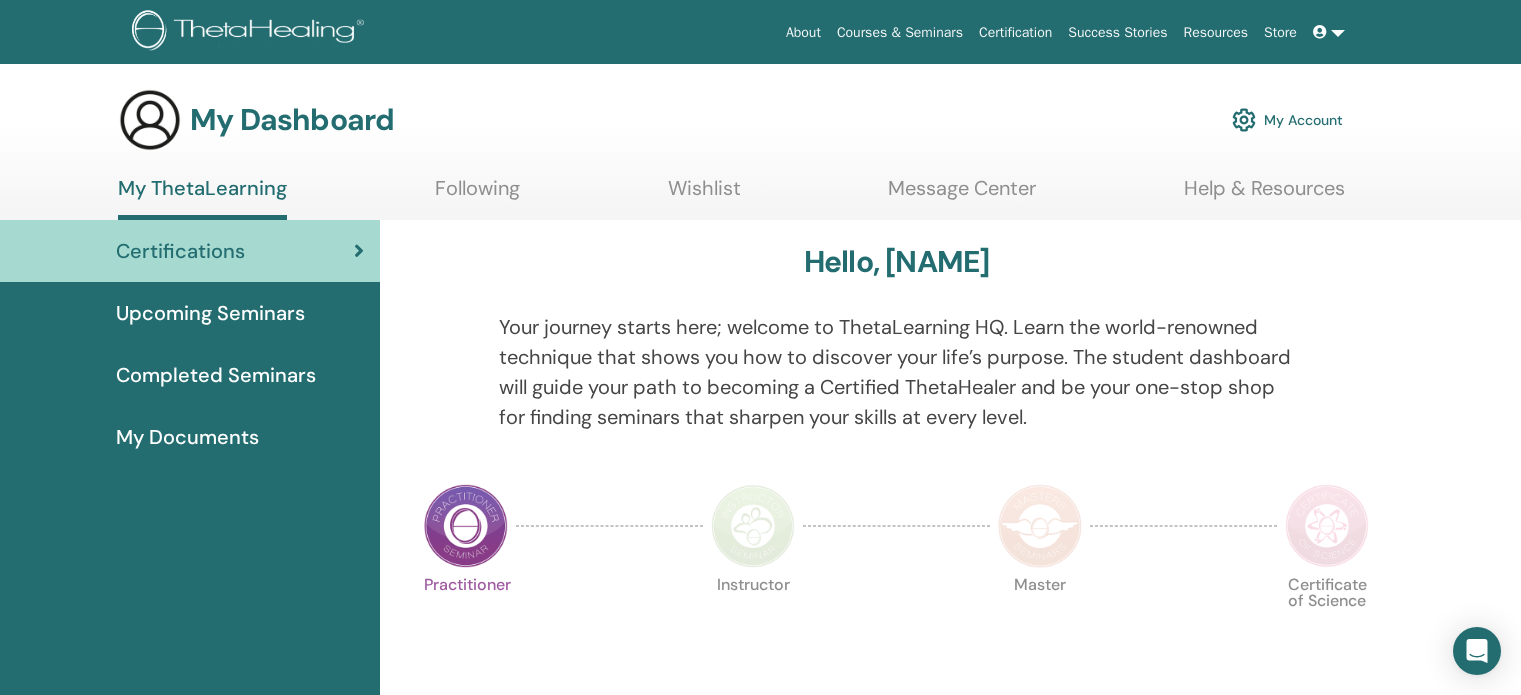 scroll, scrollTop: 0, scrollLeft: 0, axis: both 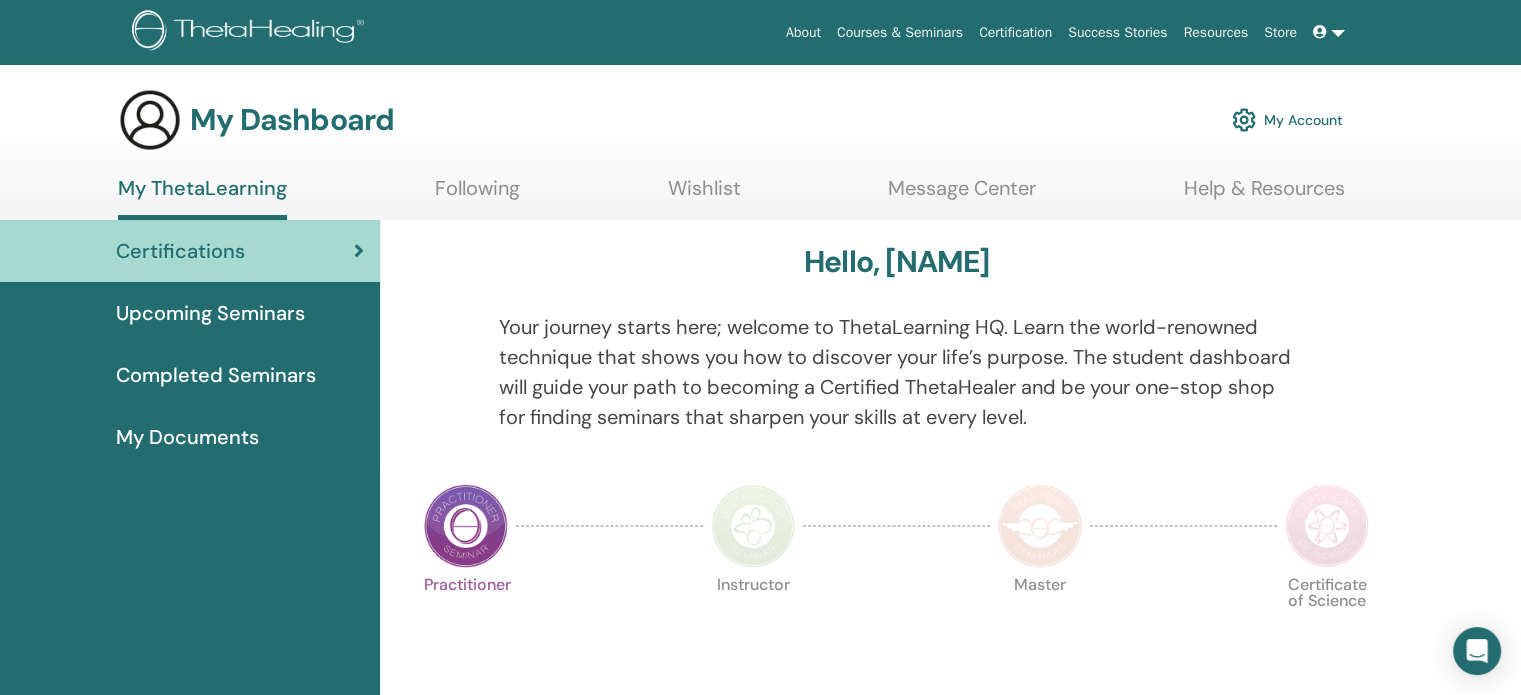 click on "Upcoming Seminars" at bounding box center [210, 313] 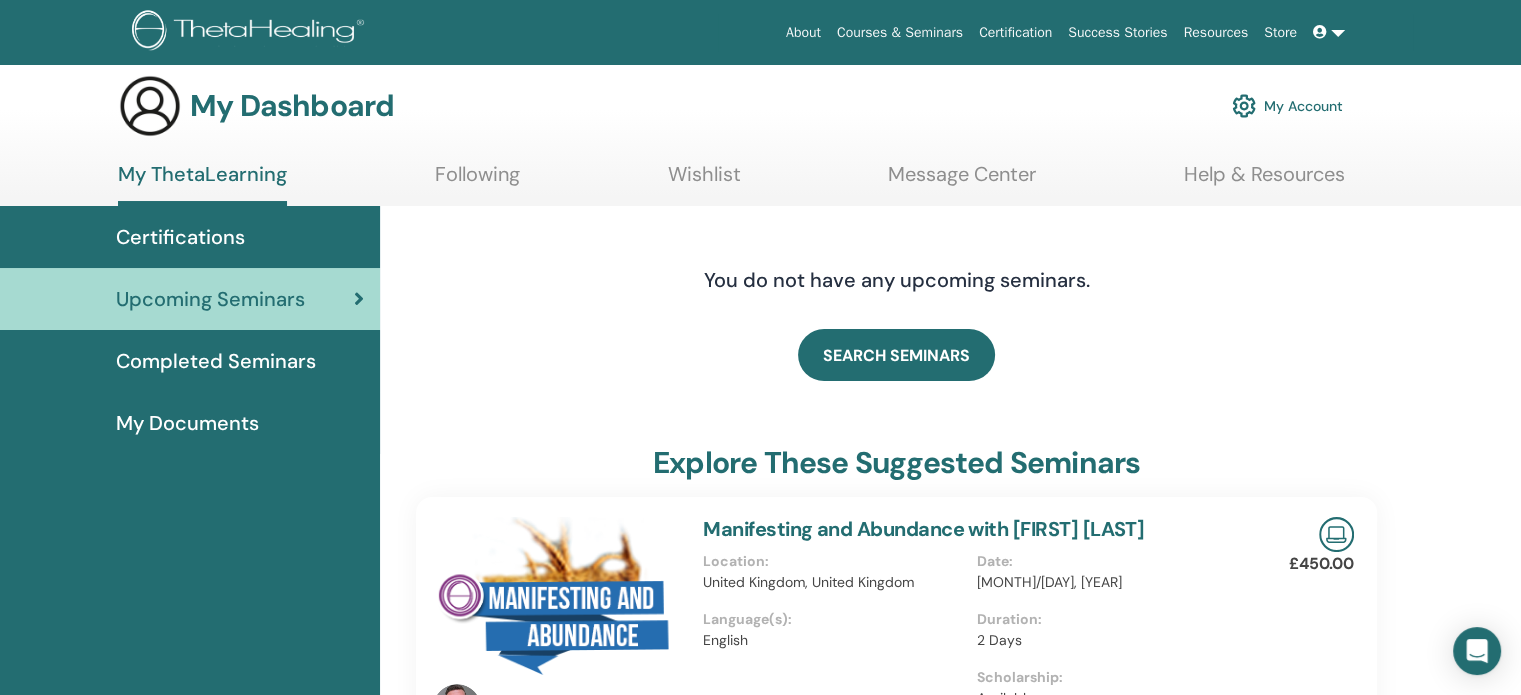 scroll, scrollTop: 0, scrollLeft: 0, axis: both 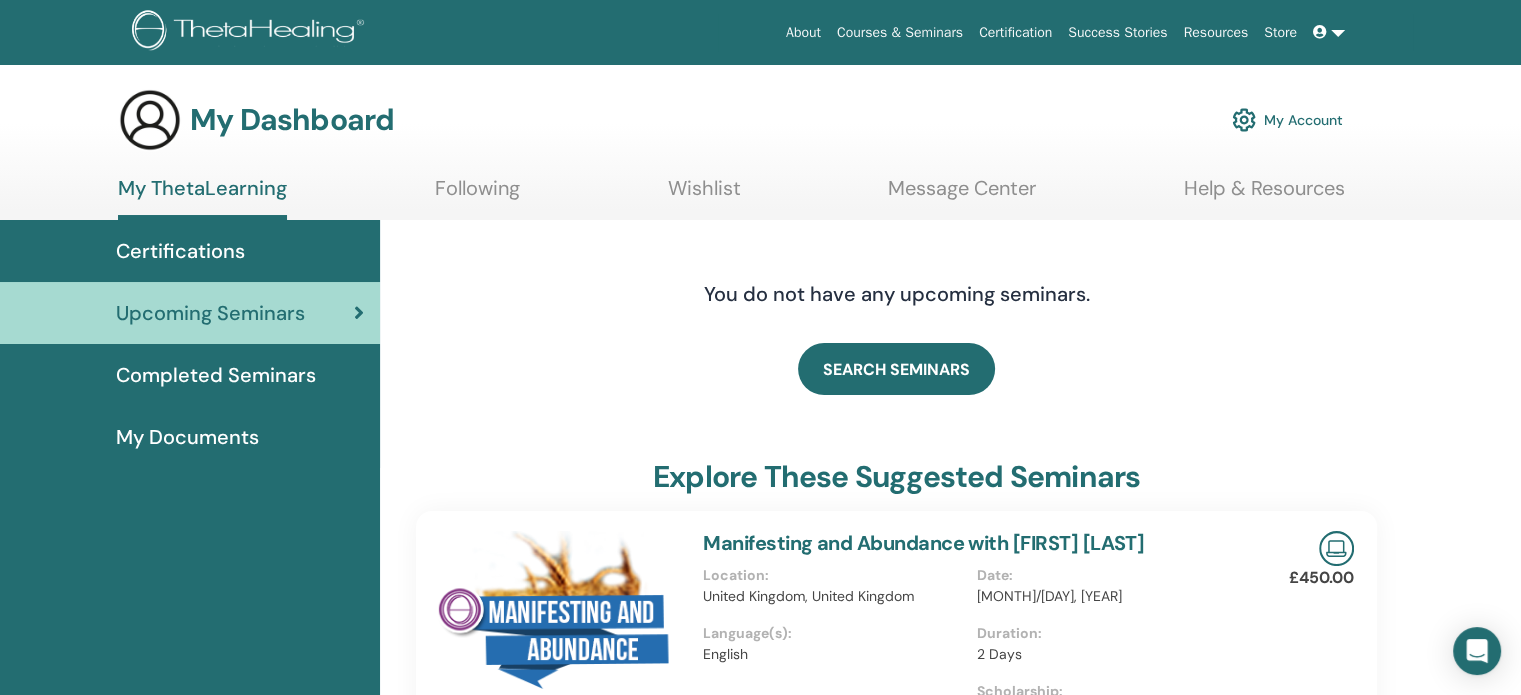 click on "Completed Seminars" at bounding box center (216, 375) 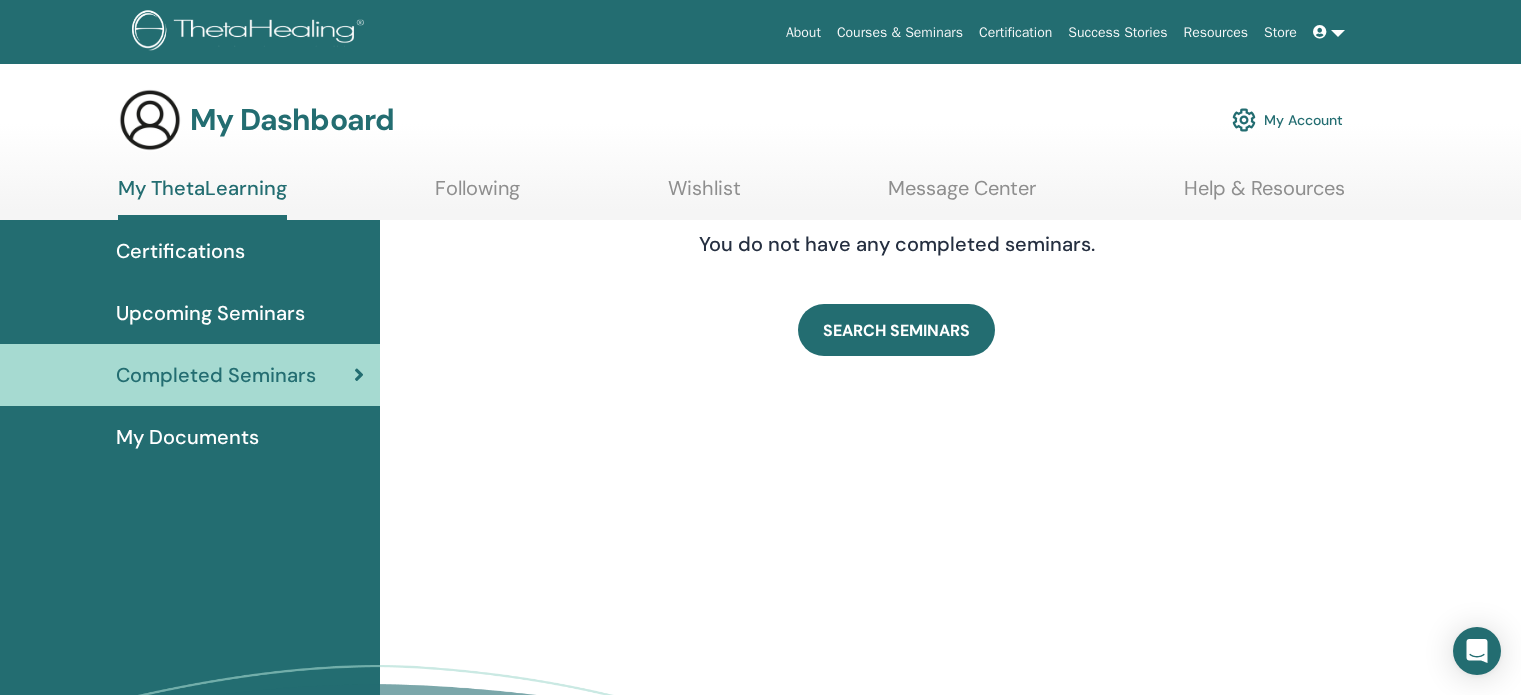 scroll, scrollTop: 0, scrollLeft: 0, axis: both 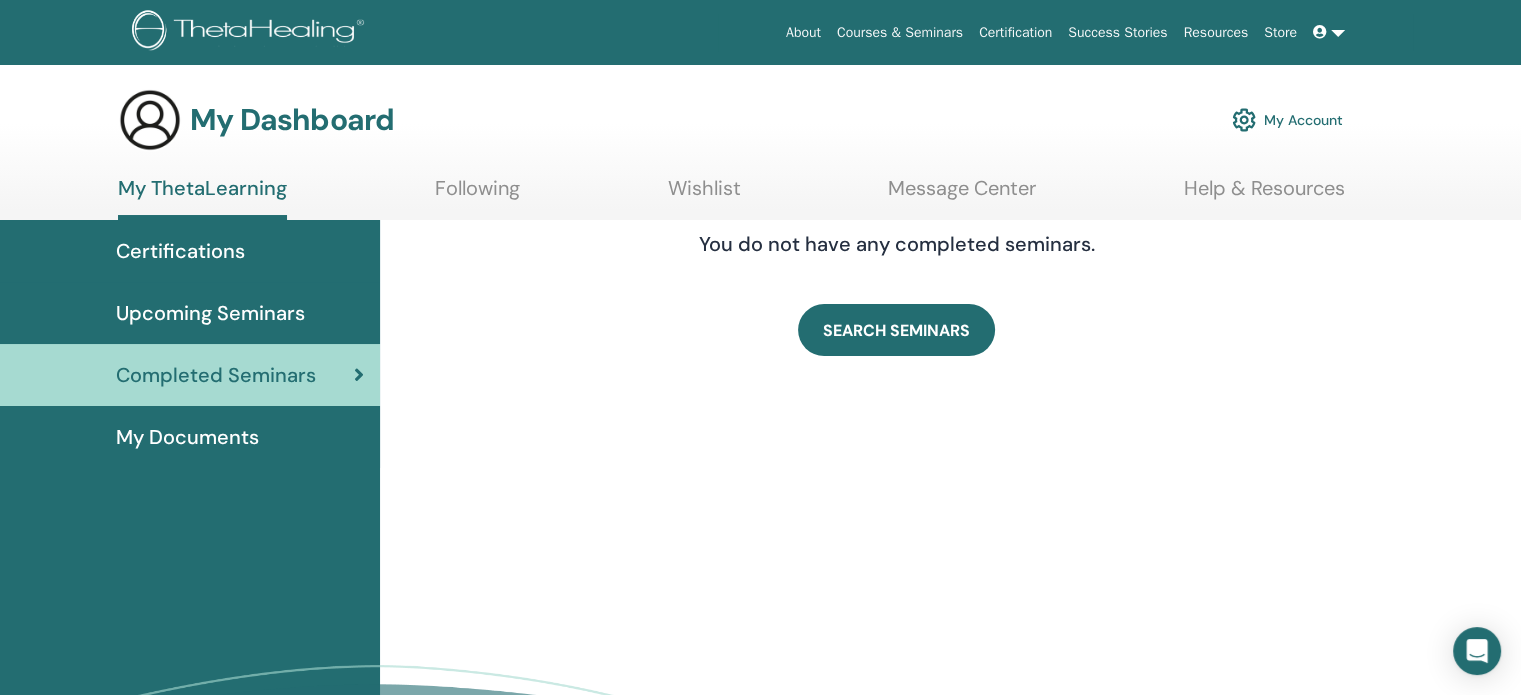 click on "My Documents" at bounding box center (187, 437) 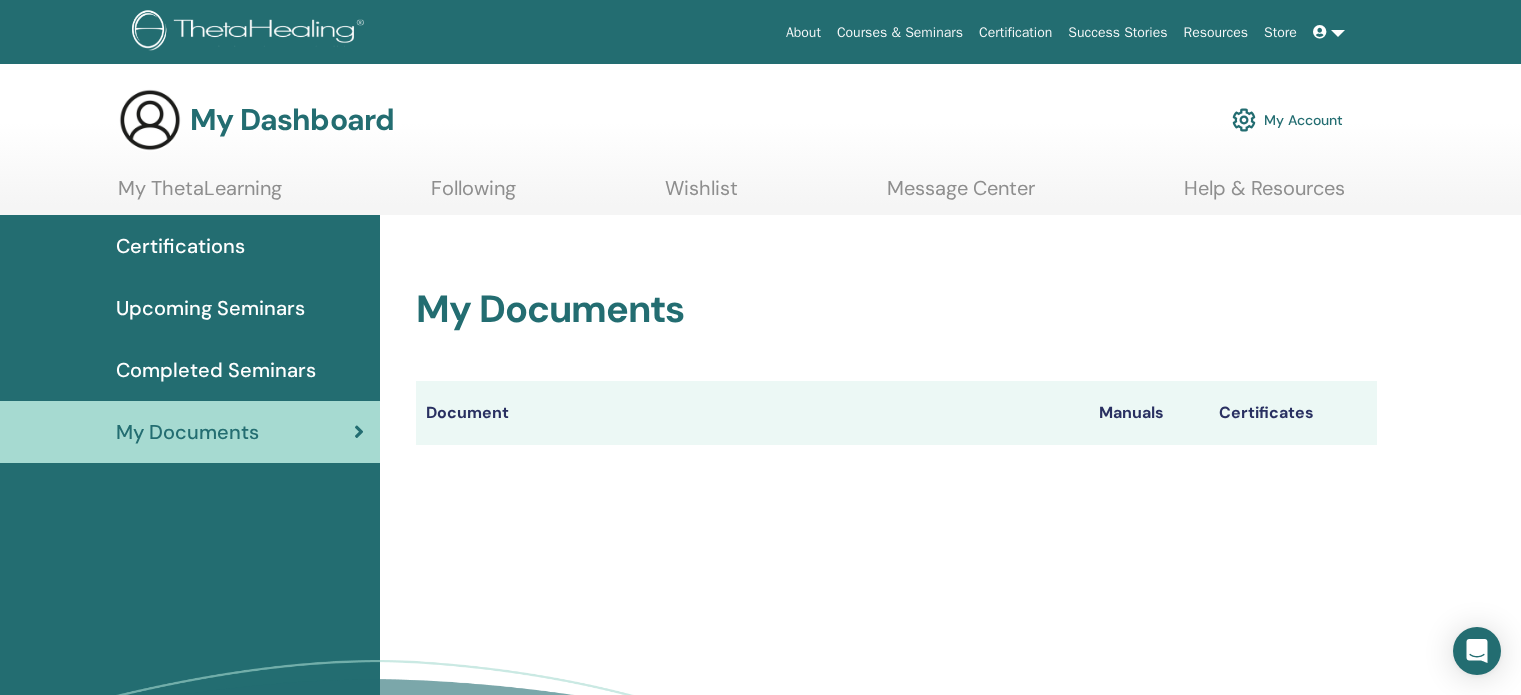 scroll, scrollTop: 0, scrollLeft: 0, axis: both 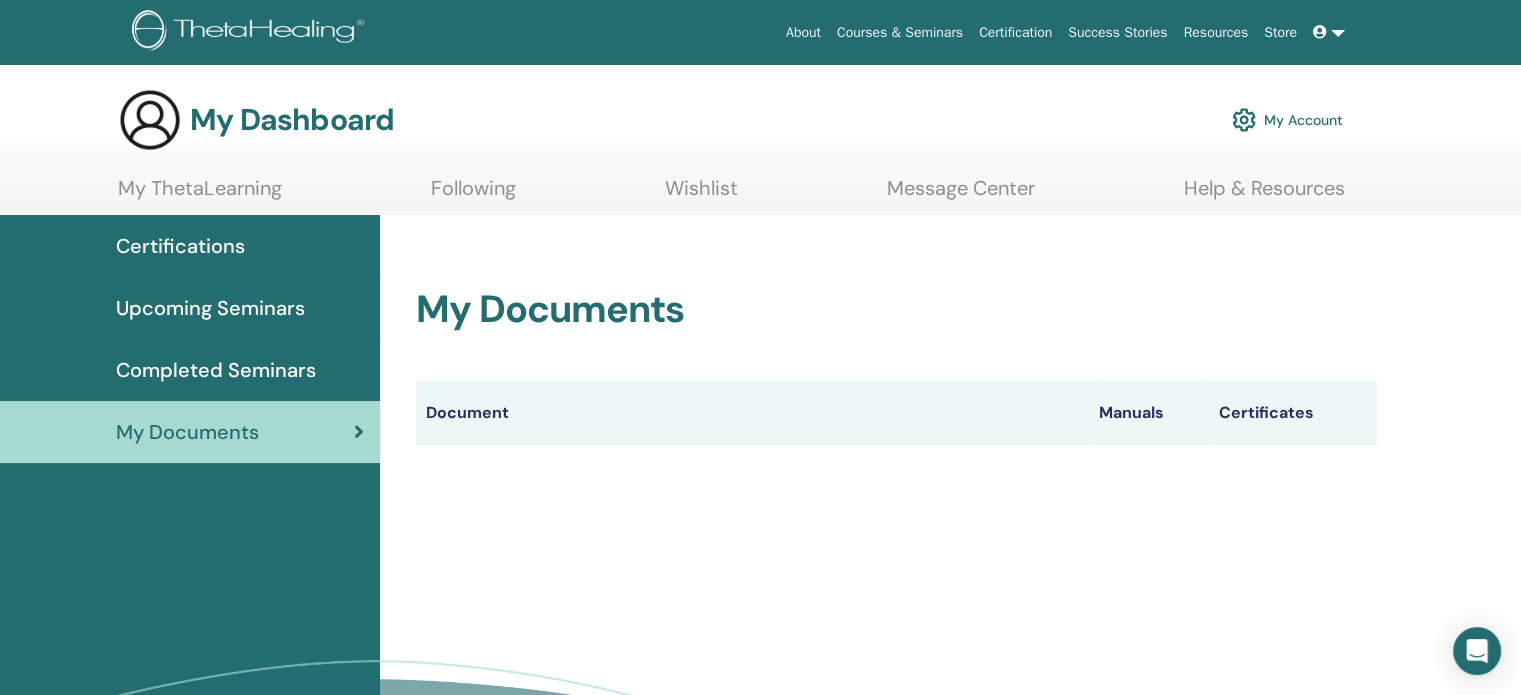 click on "My Account" at bounding box center [1287, 120] 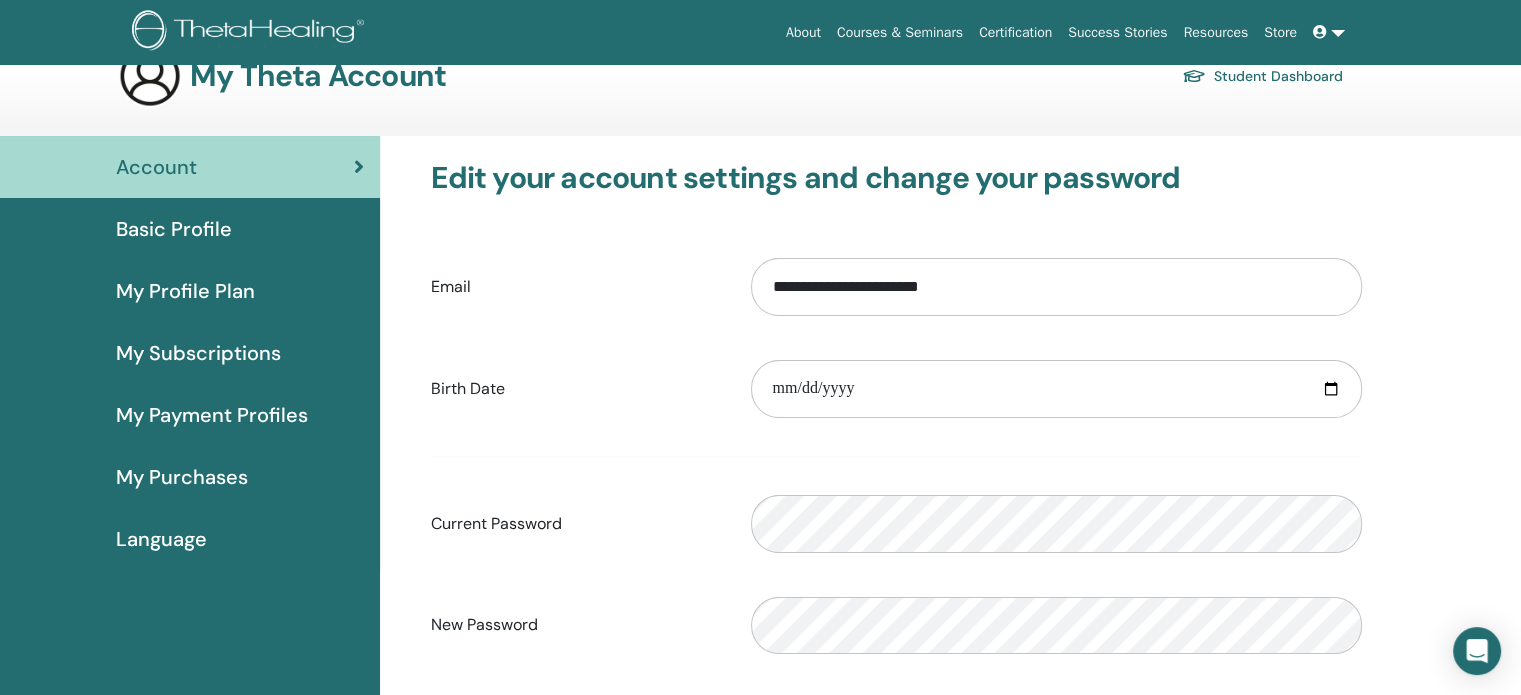 scroll, scrollTop: 100, scrollLeft: 0, axis: vertical 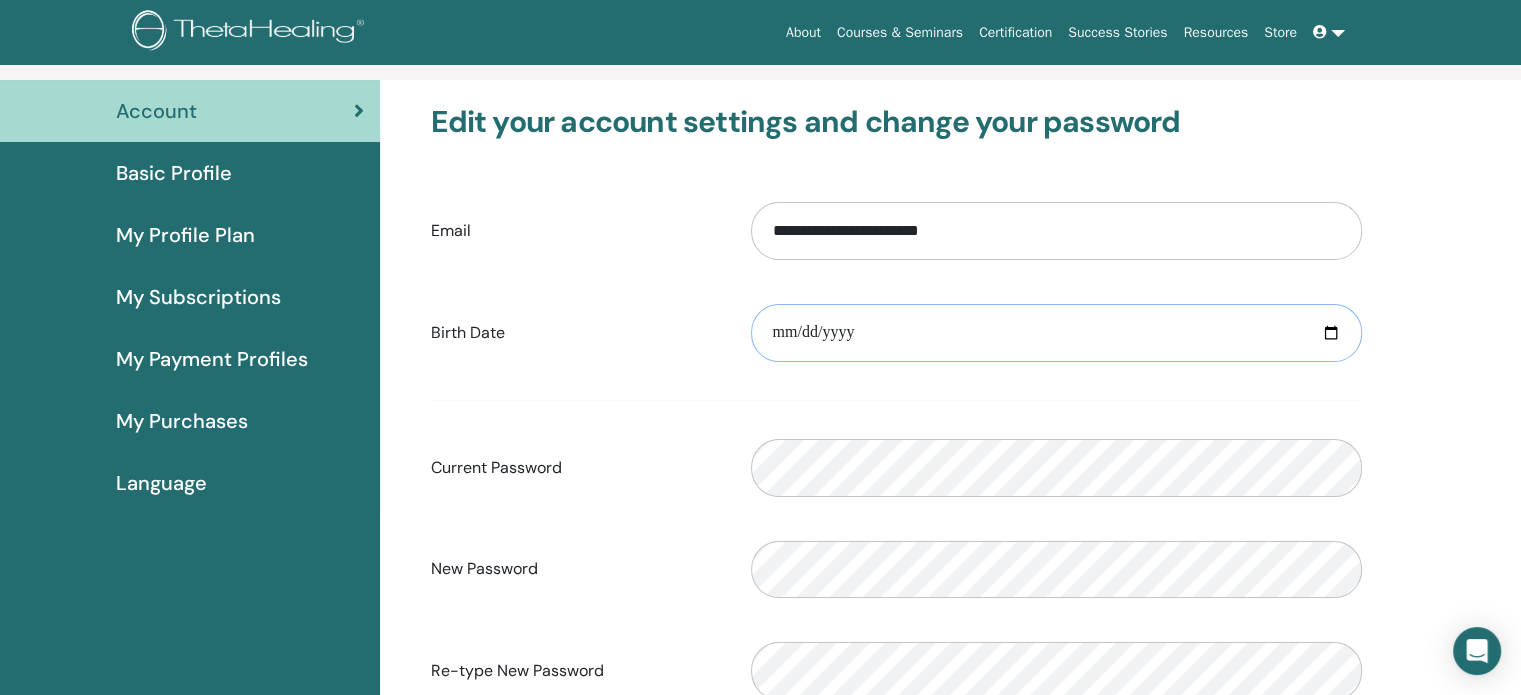 click at bounding box center (1056, 333) 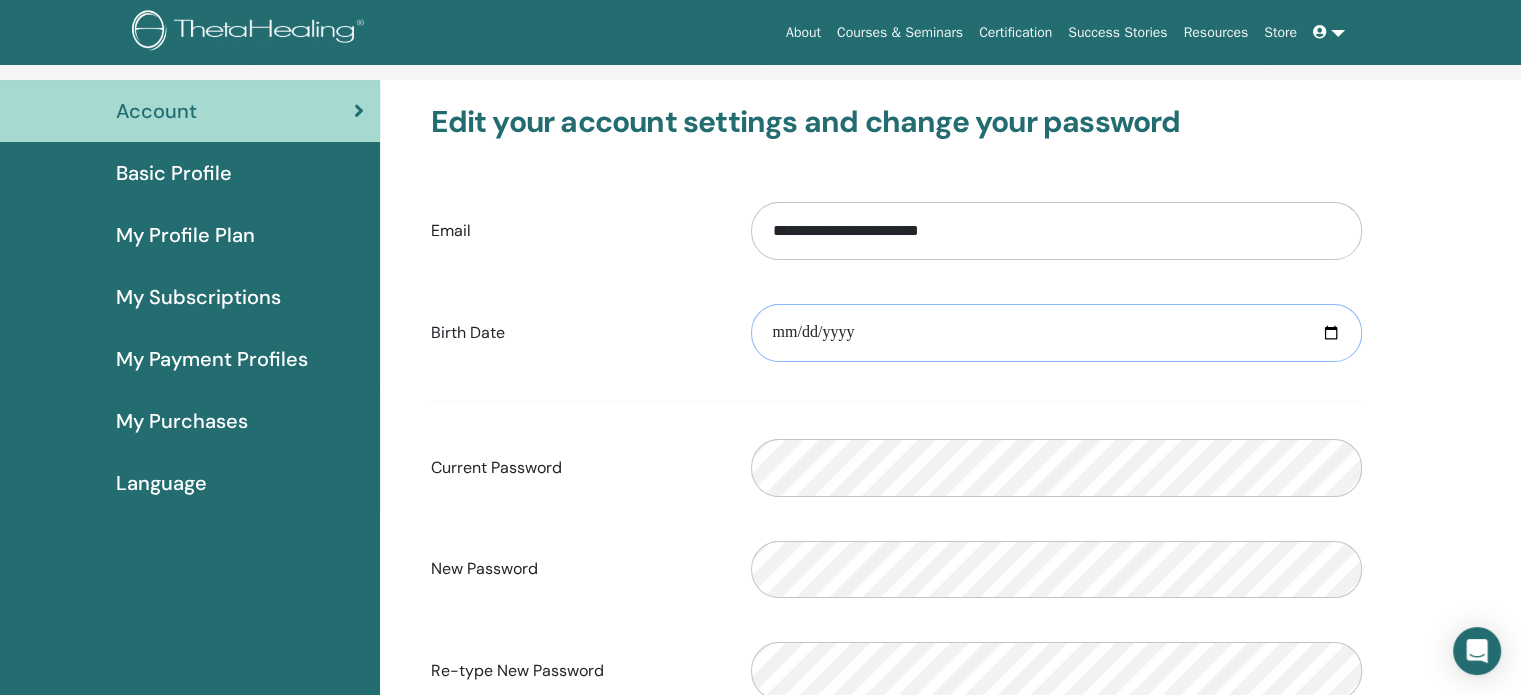type on "**********" 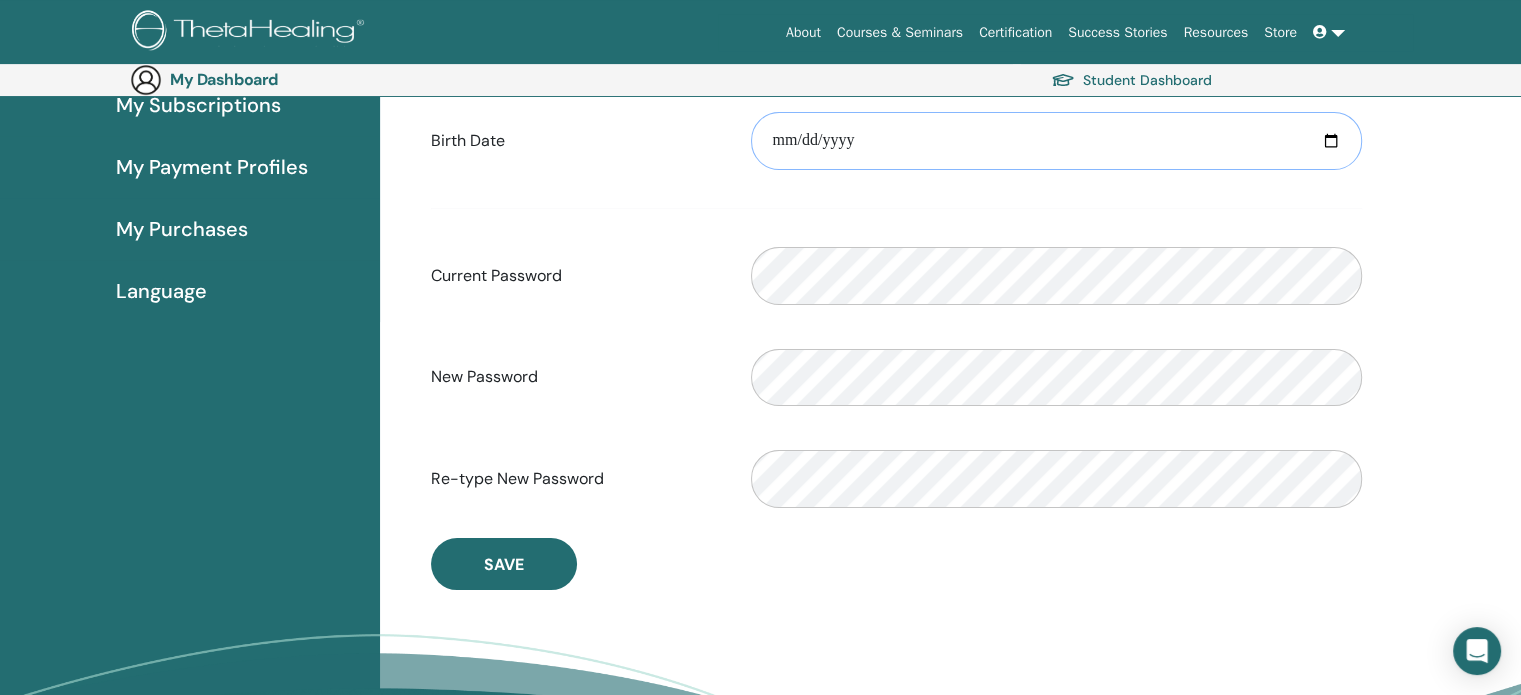 scroll, scrollTop: 332, scrollLeft: 0, axis: vertical 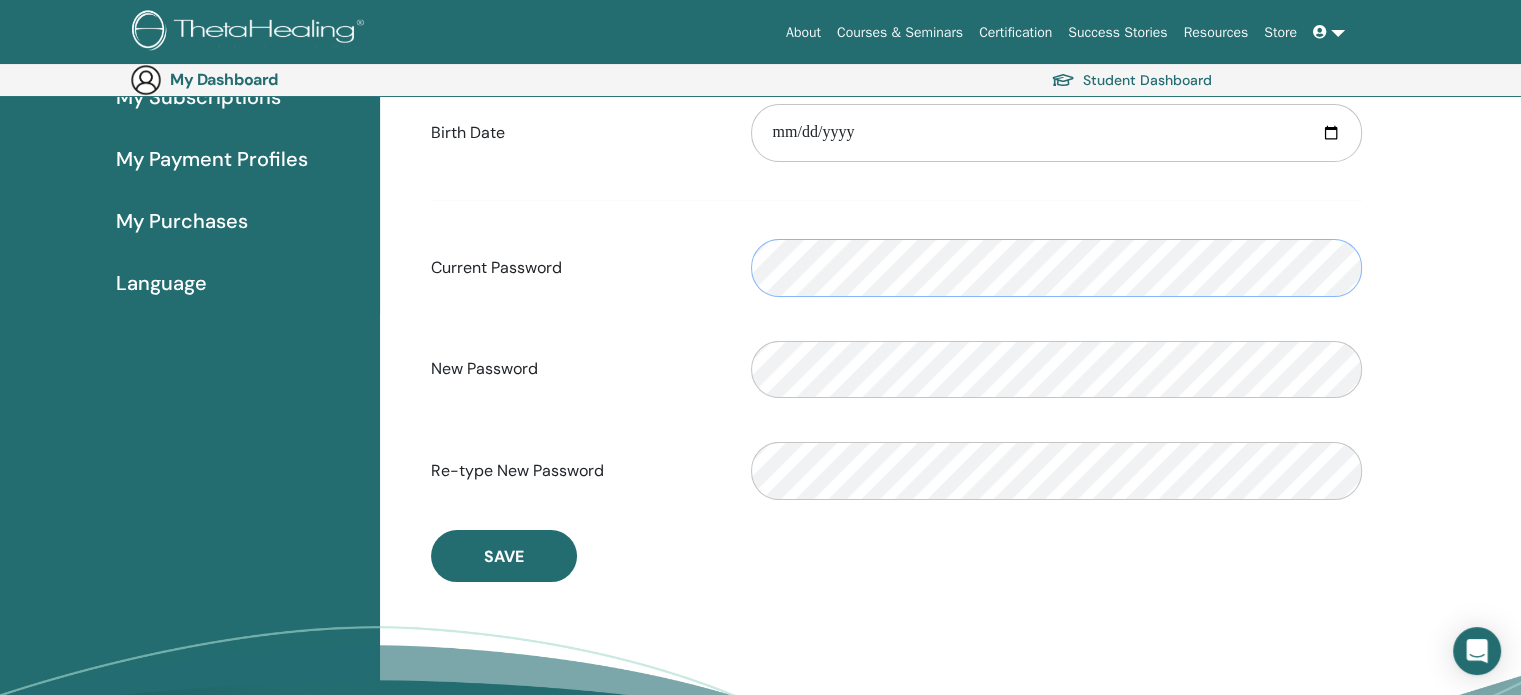 click on "Current Password
Please enter a valid password" at bounding box center [896, 268] 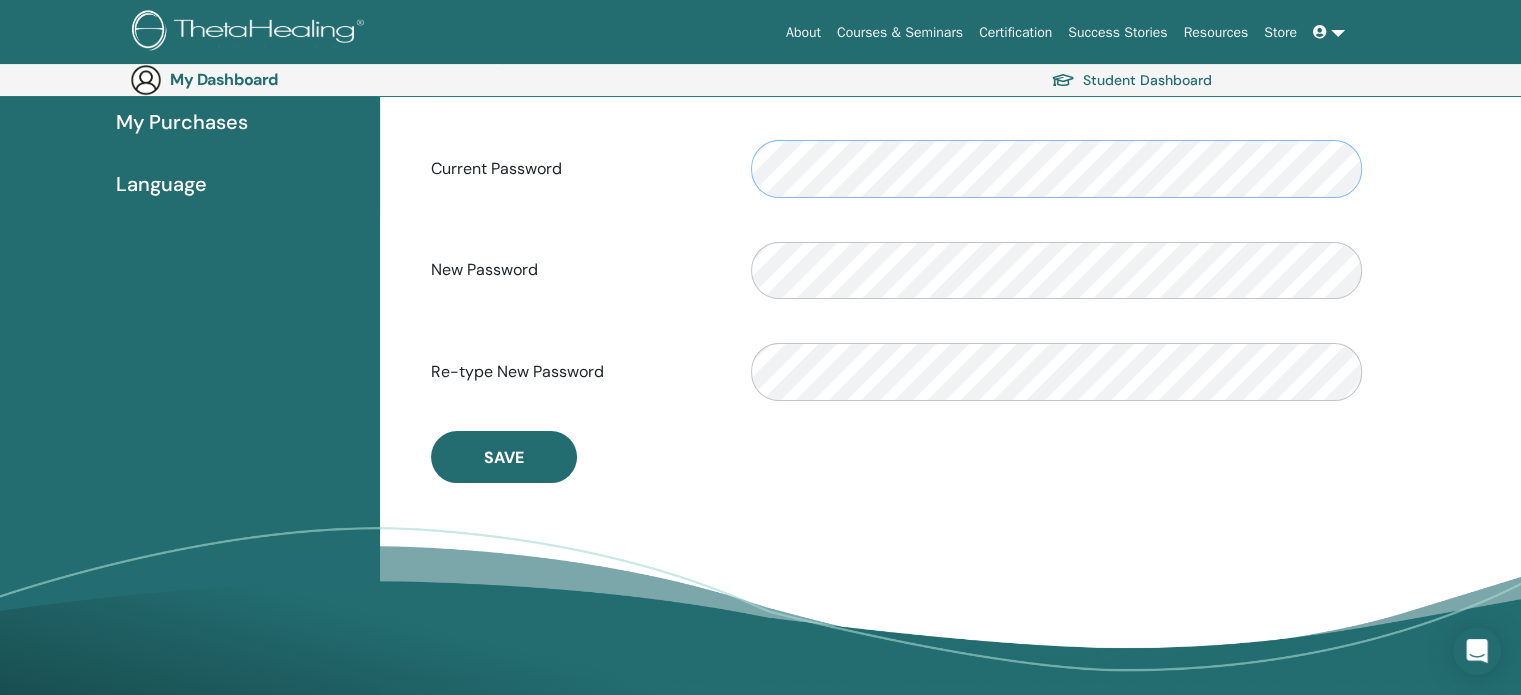 scroll, scrollTop: 432, scrollLeft: 0, axis: vertical 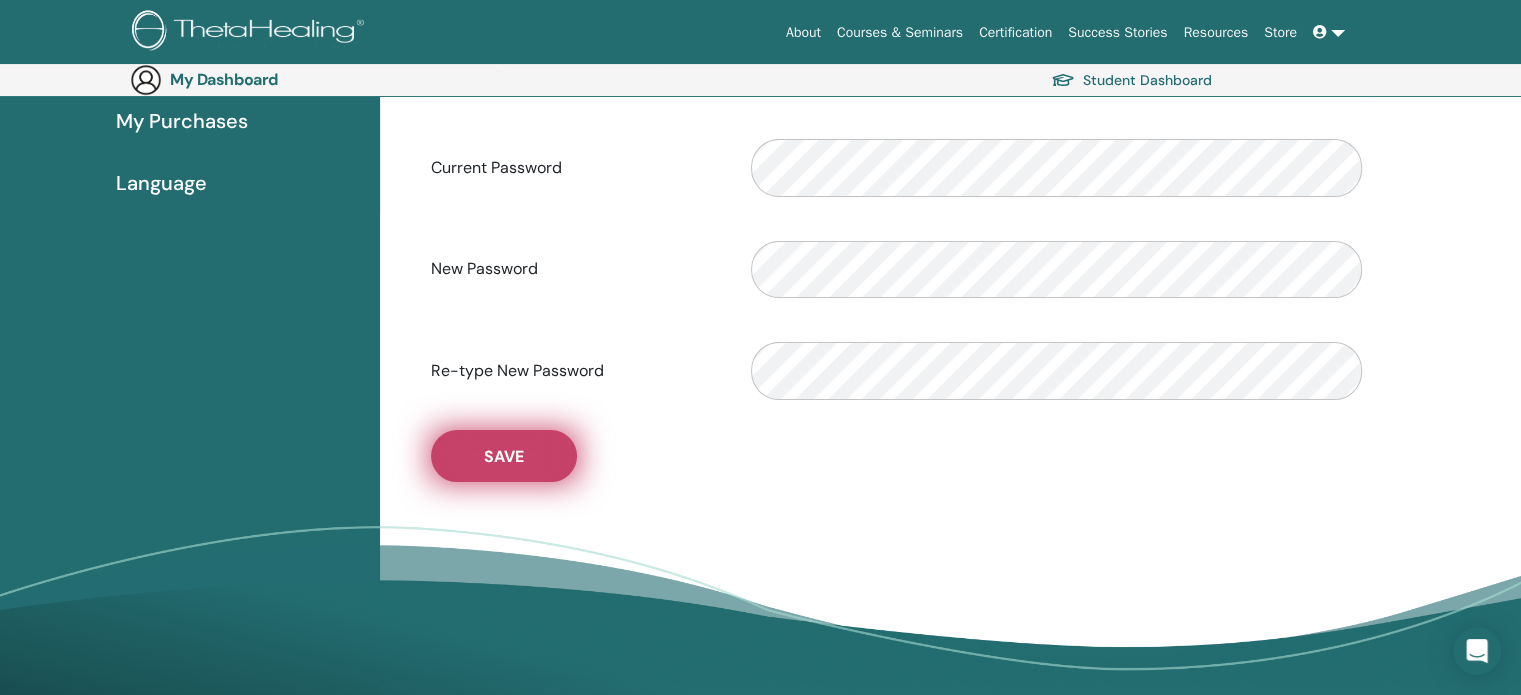 click on "Save" at bounding box center [504, 456] 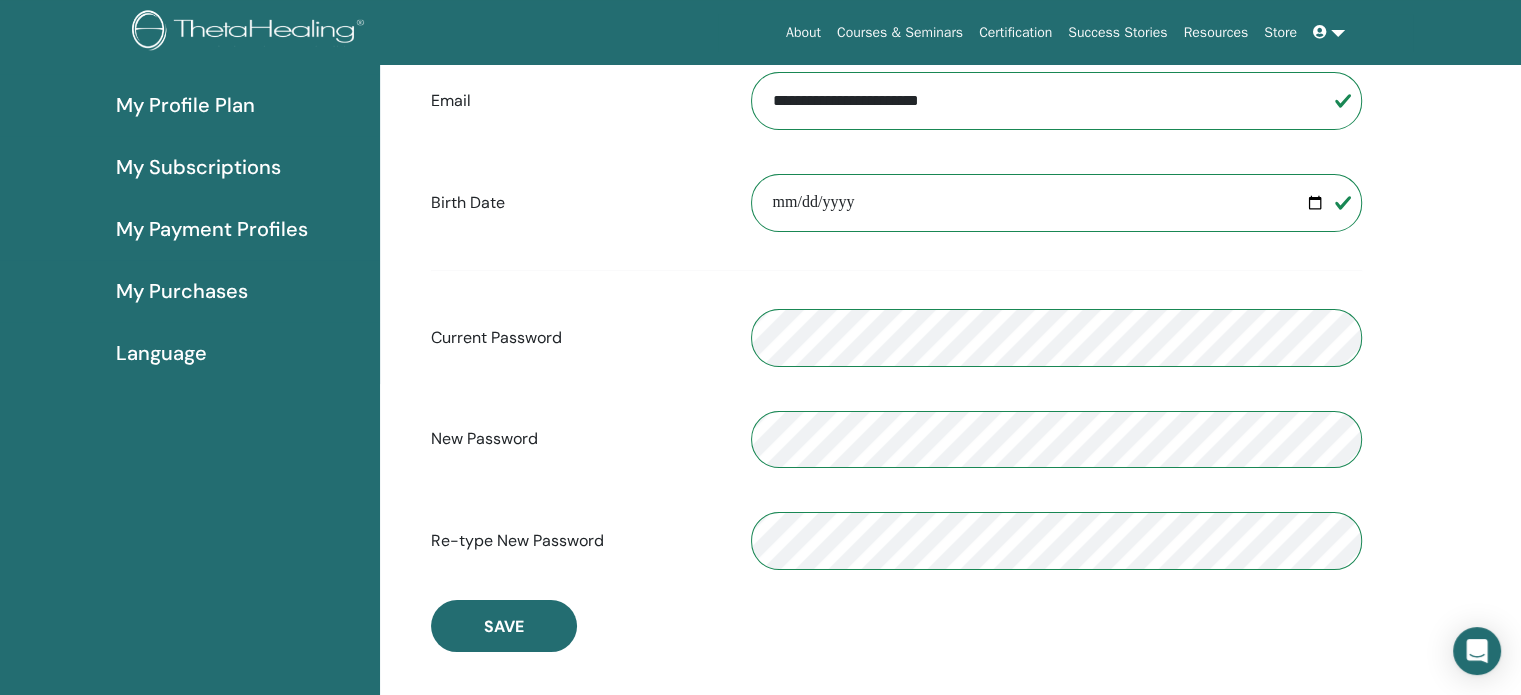 scroll, scrollTop: 232, scrollLeft: 0, axis: vertical 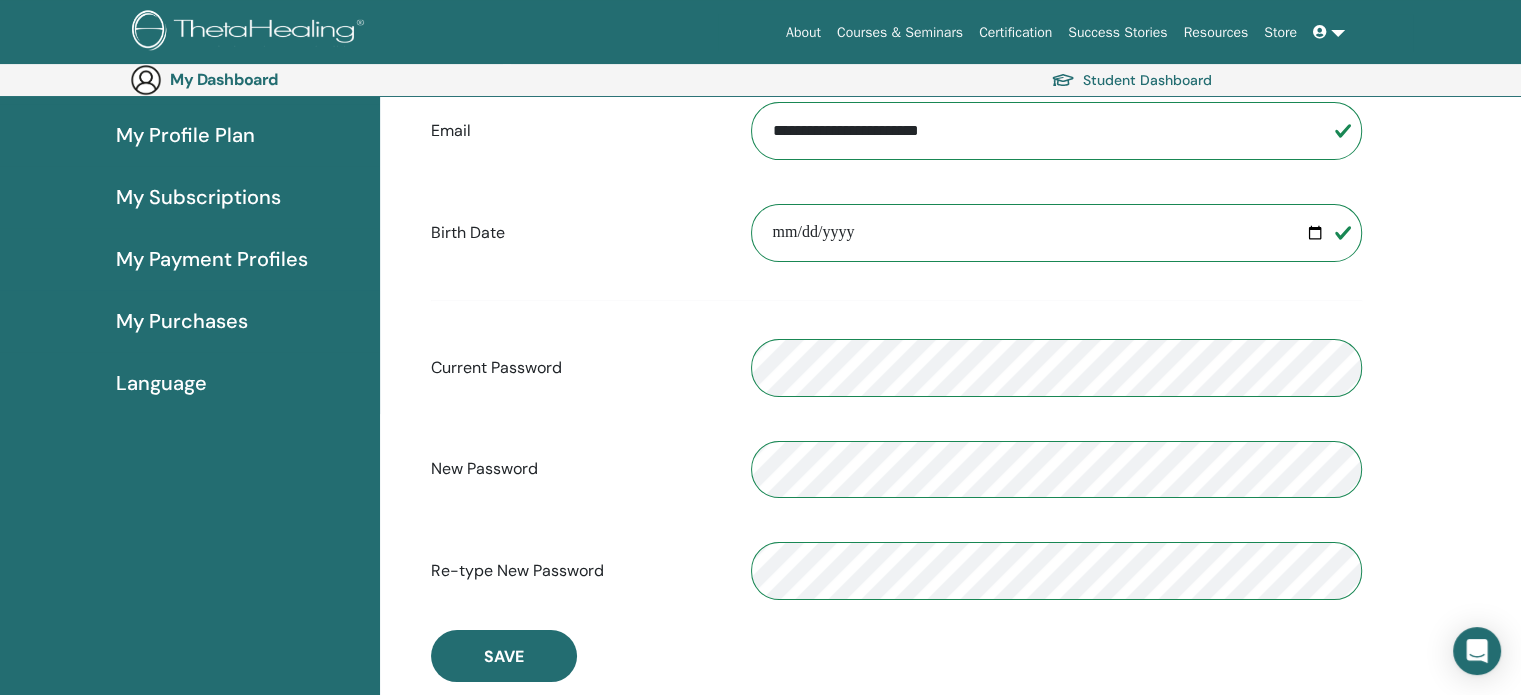 click at bounding box center (1056, 470) 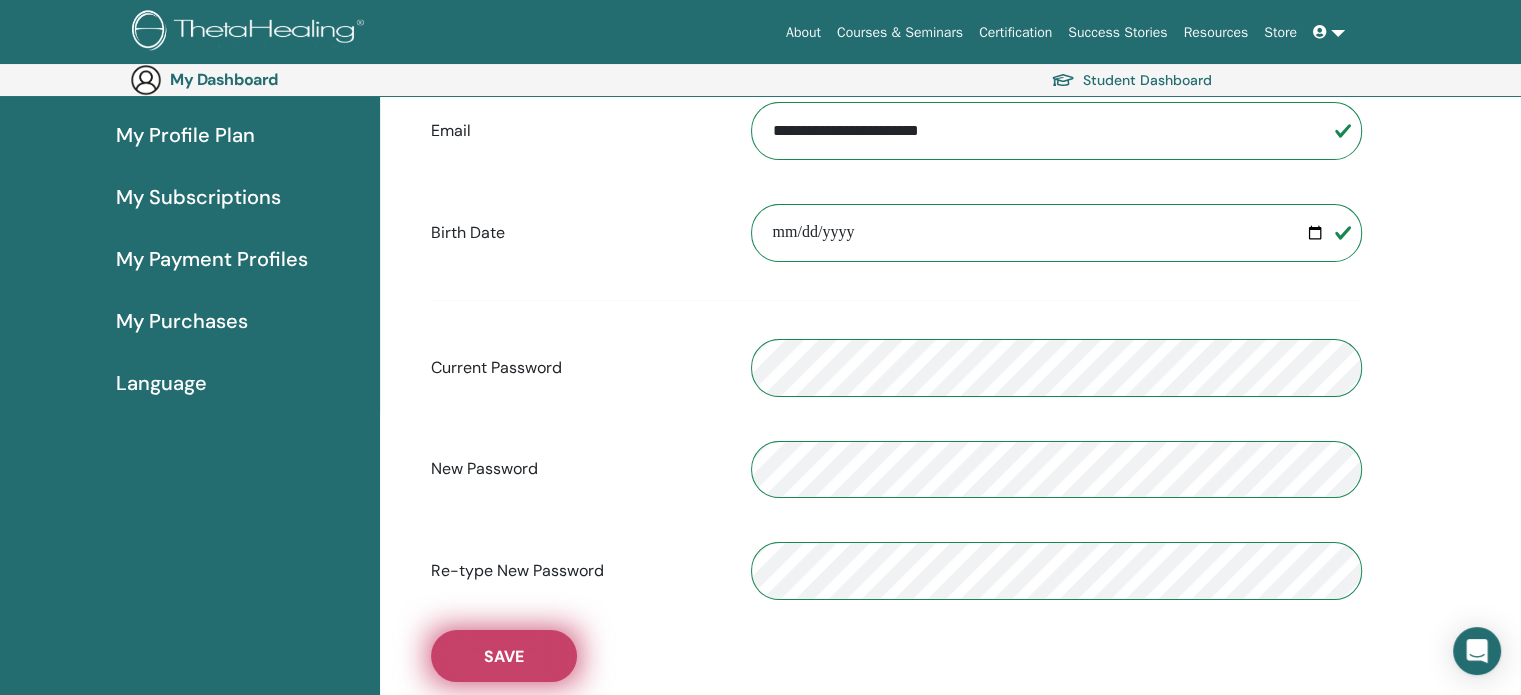 click on "Save" at bounding box center (504, 656) 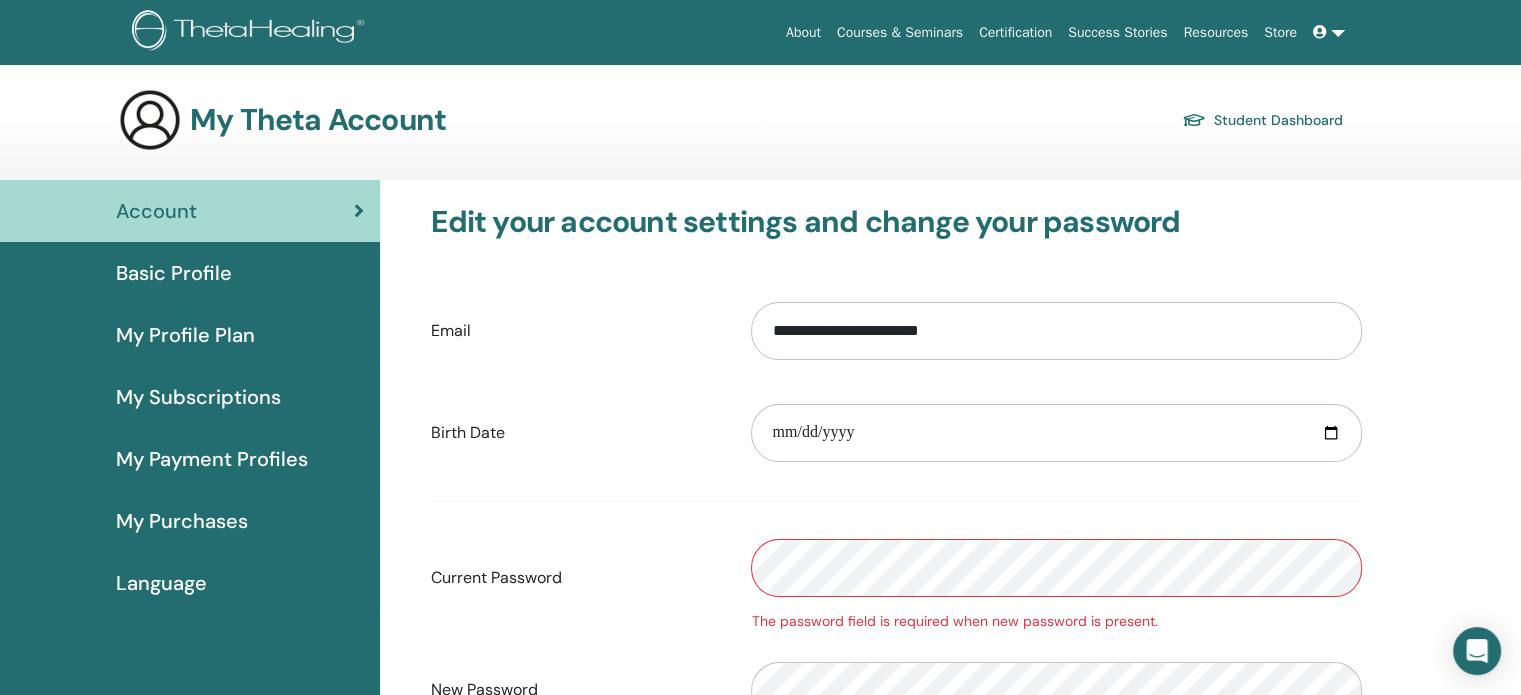 scroll, scrollTop: 0, scrollLeft: 0, axis: both 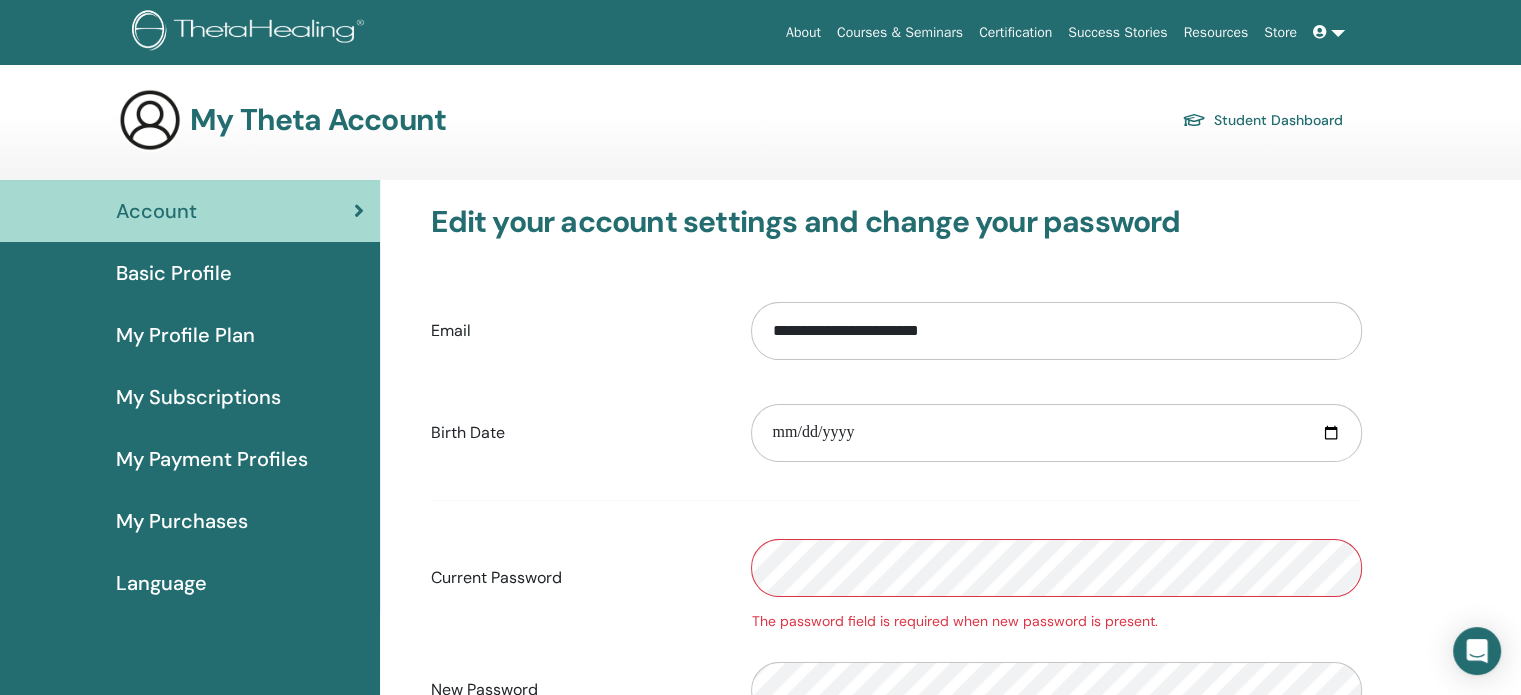 click on "Student Dashboard" at bounding box center [1262, 120] 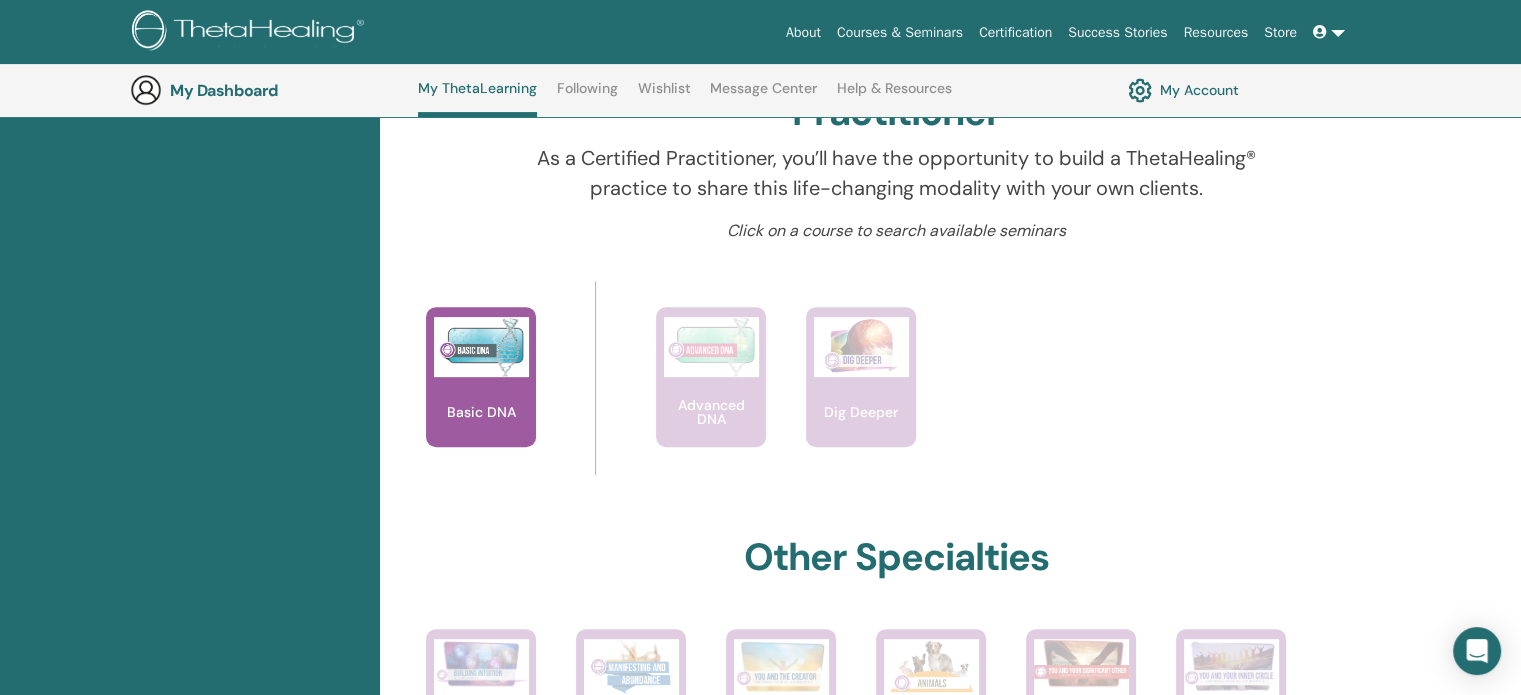 scroll, scrollTop: 652, scrollLeft: 0, axis: vertical 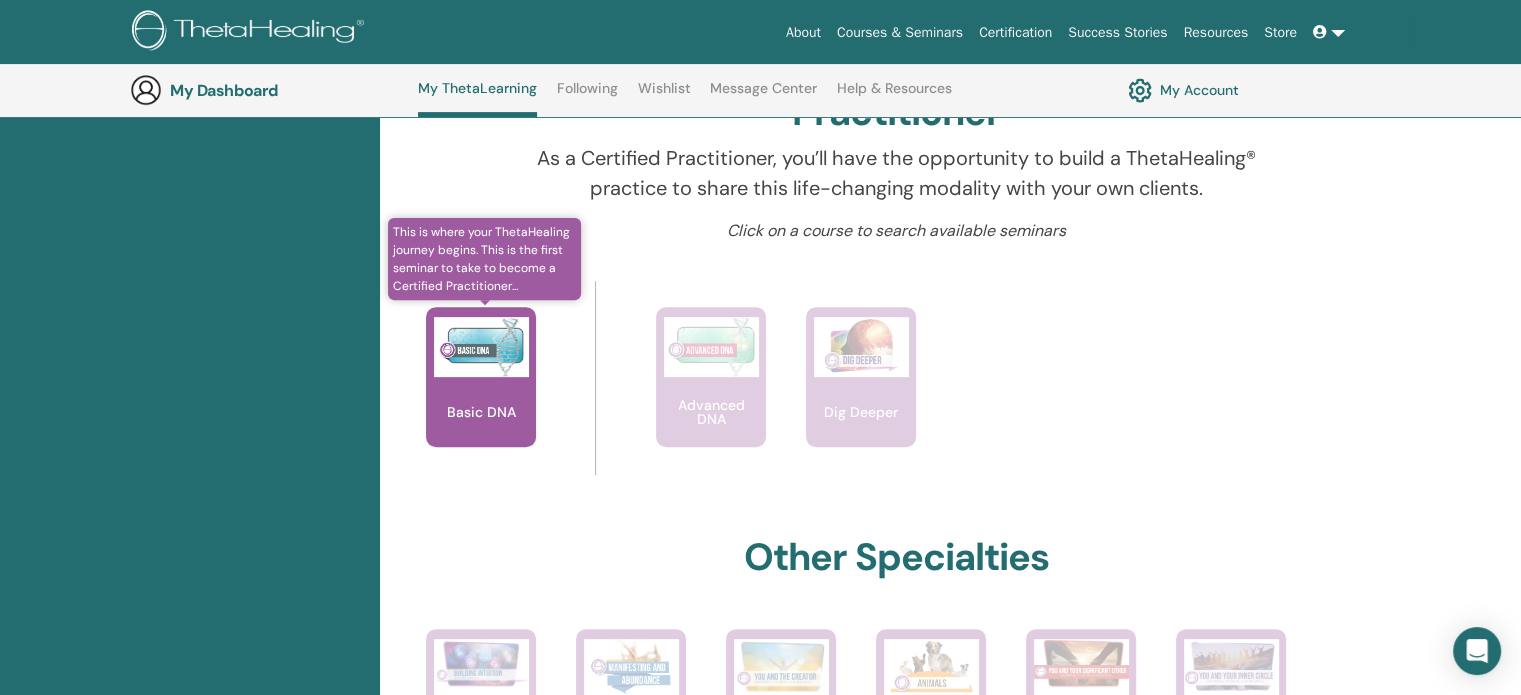 click on "Basic DNA" at bounding box center (481, 377) 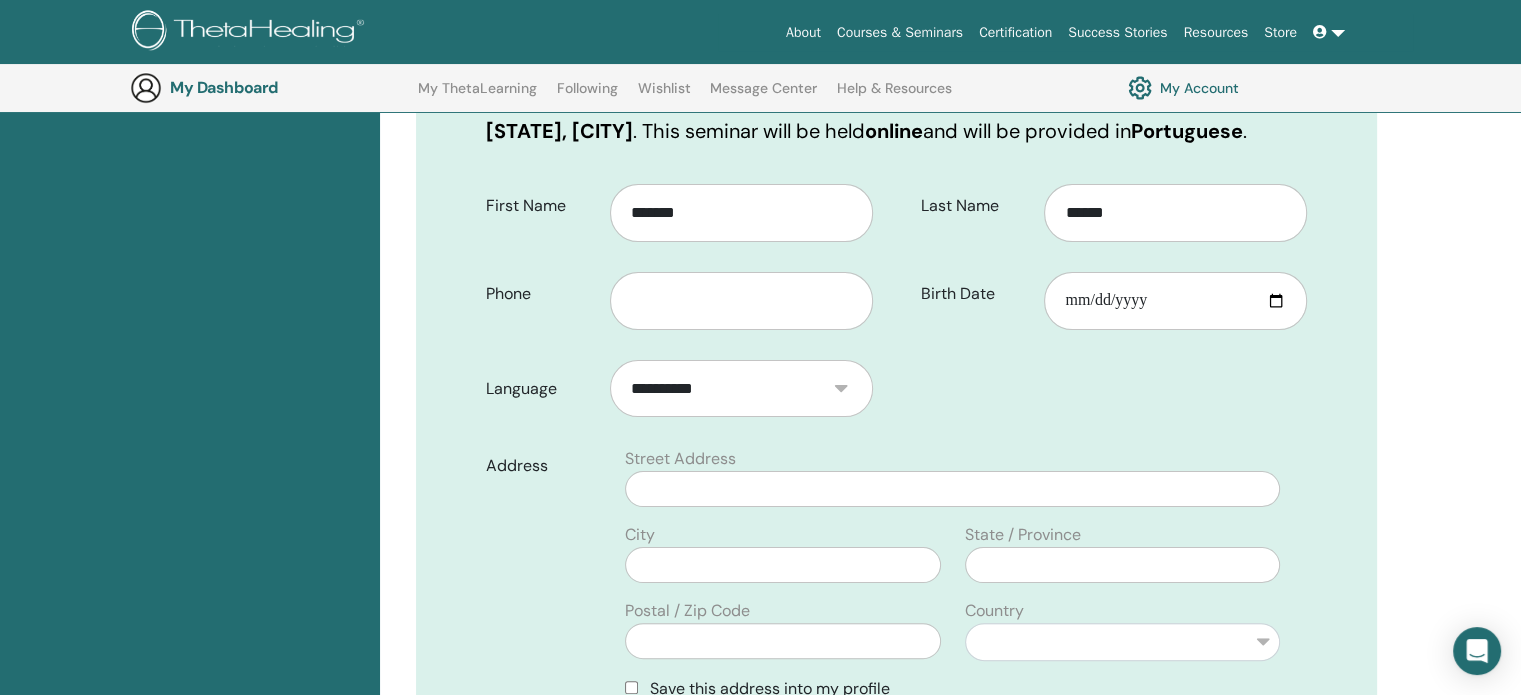scroll, scrollTop: 348, scrollLeft: 0, axis: vertical 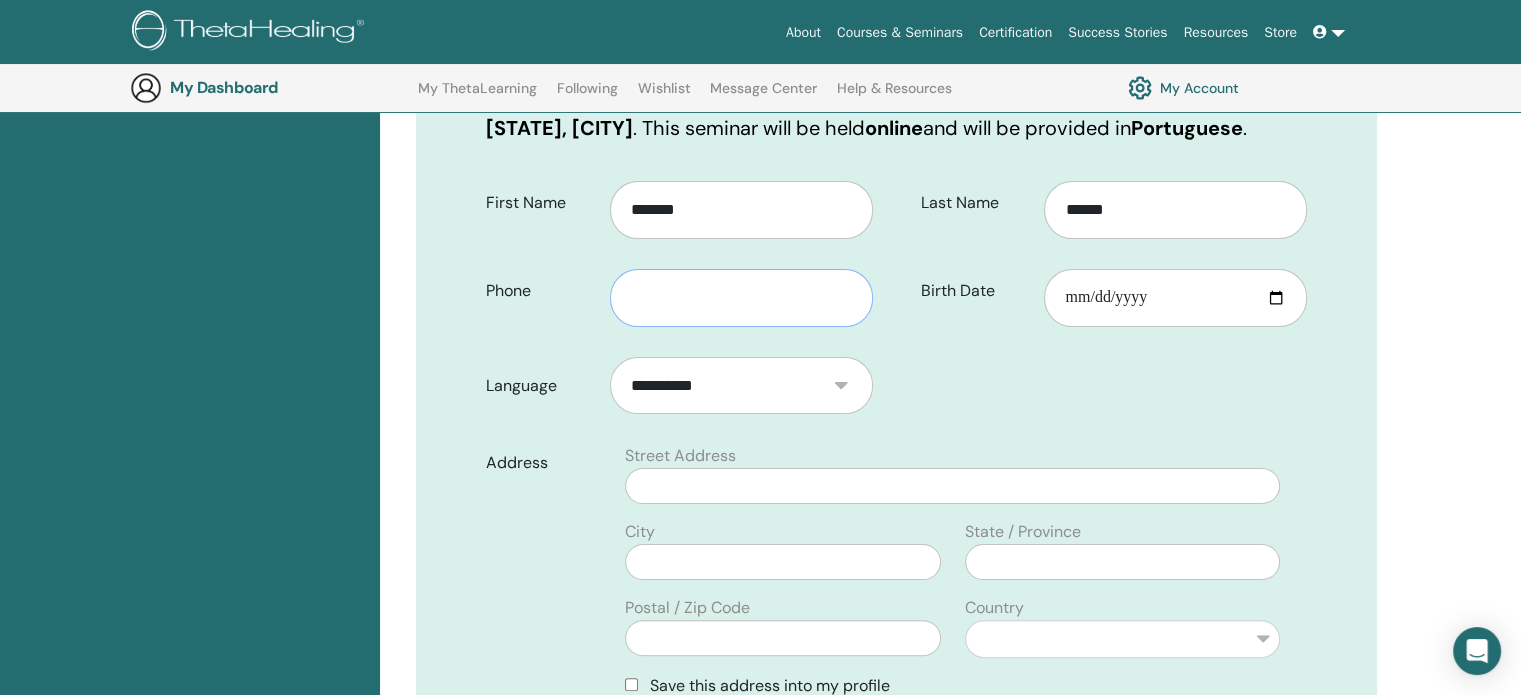 click at bounding box center [741, 298] 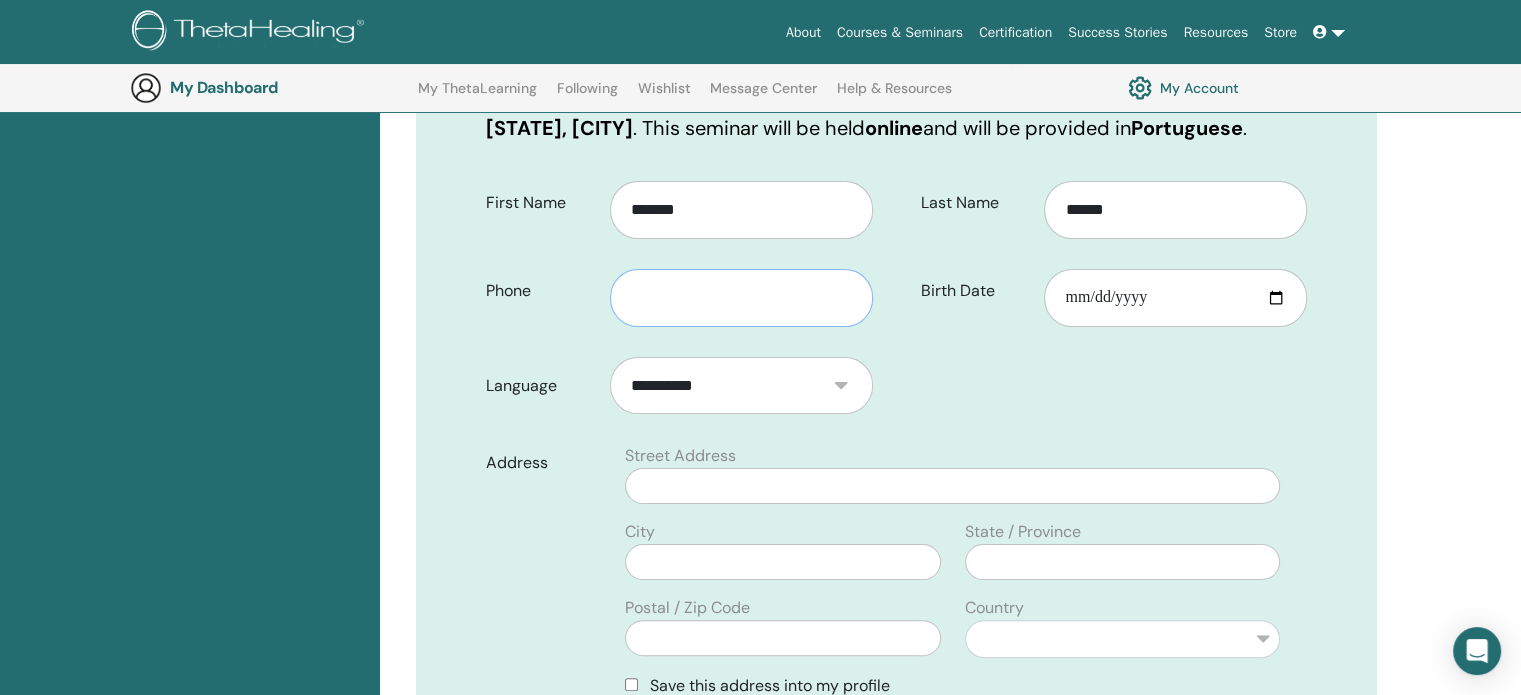 type on "**********" 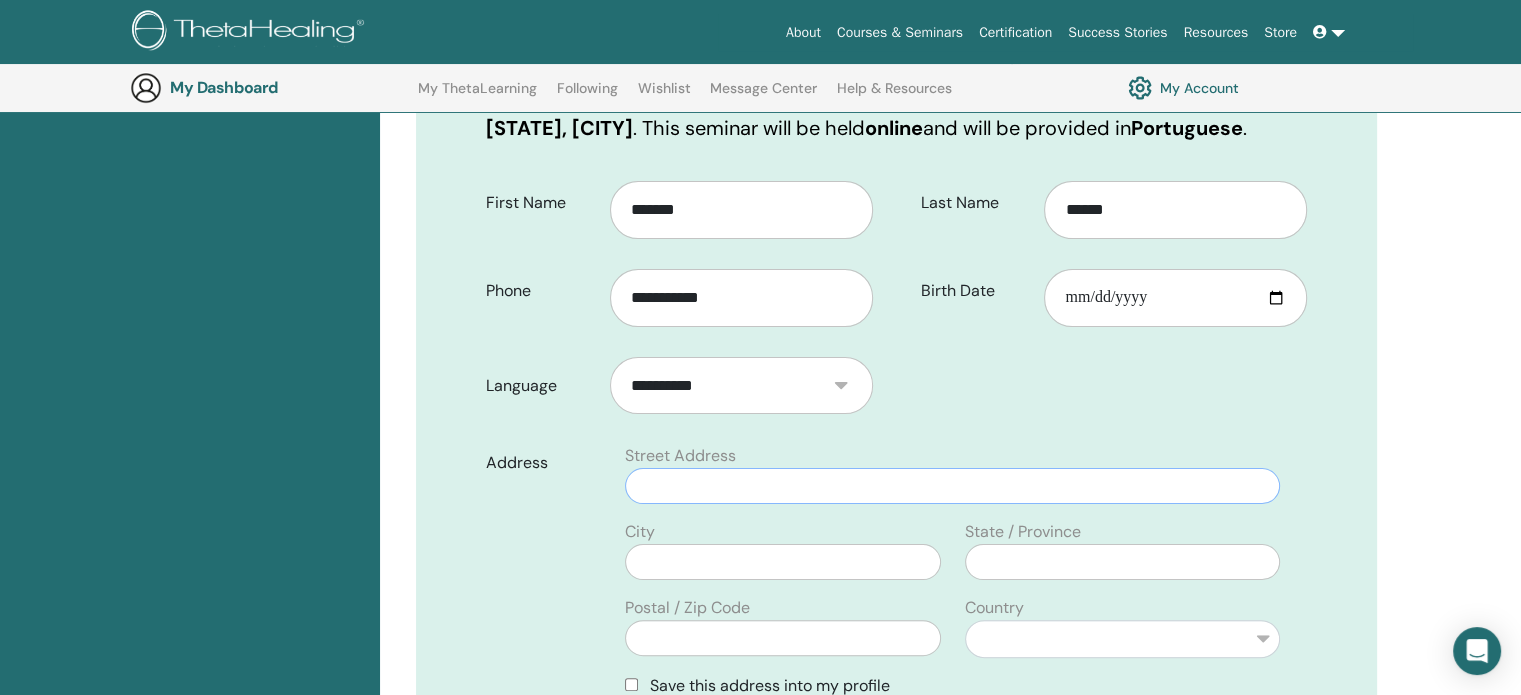 type on "**********" 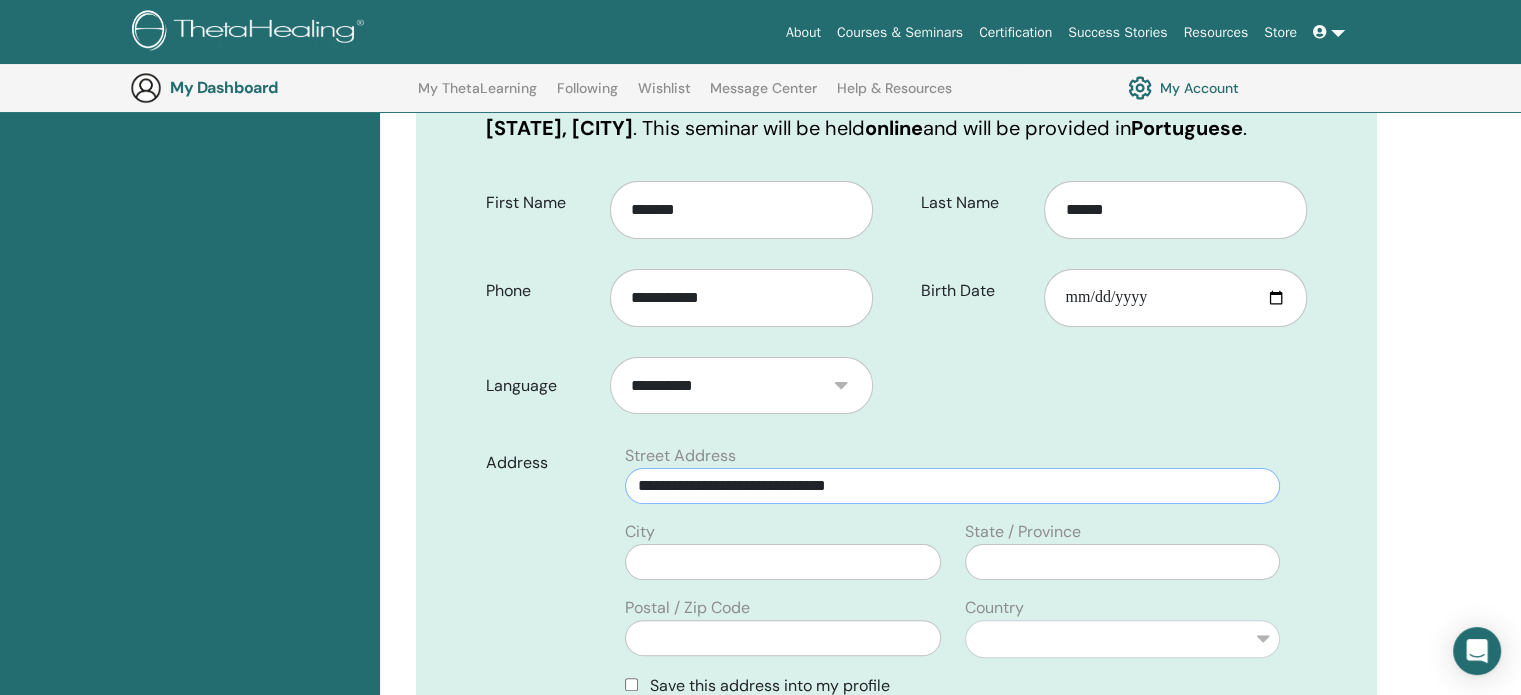 type on "**********" 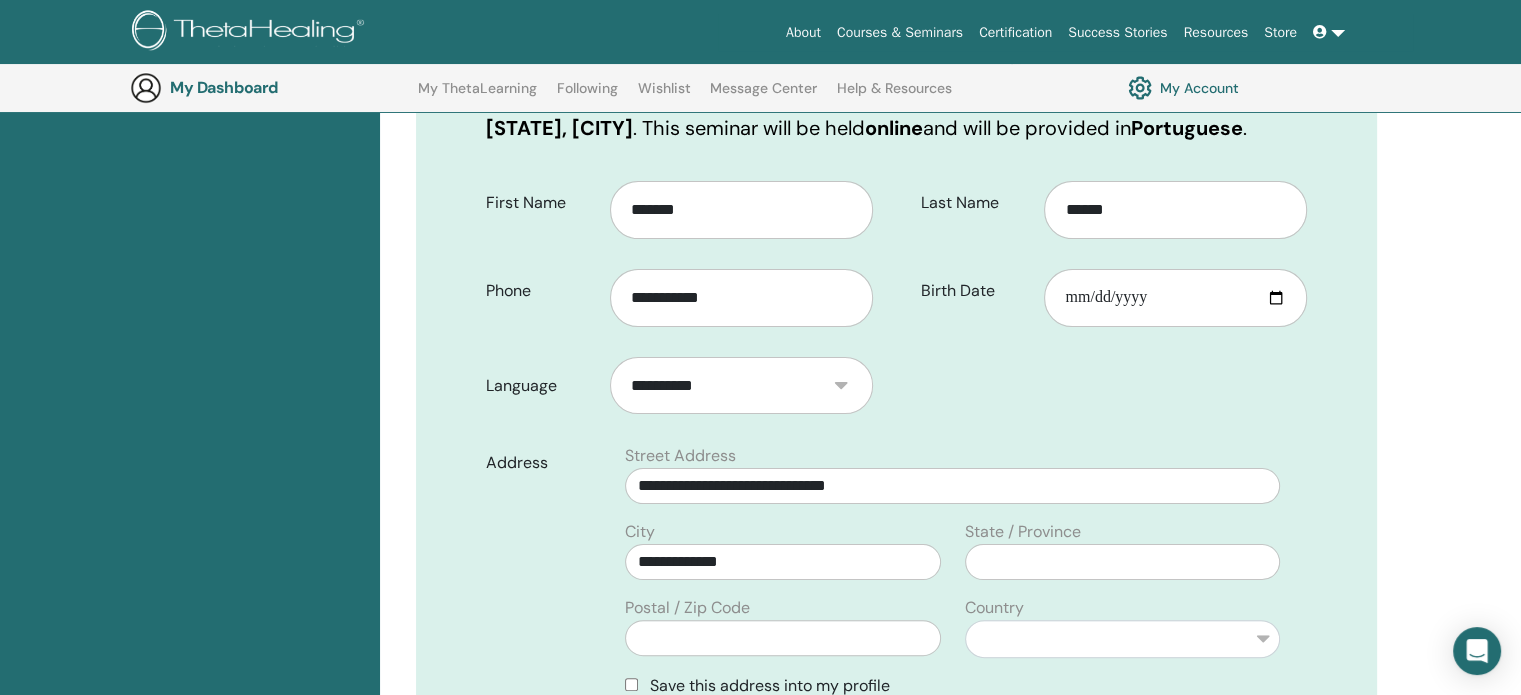 type on "**********" 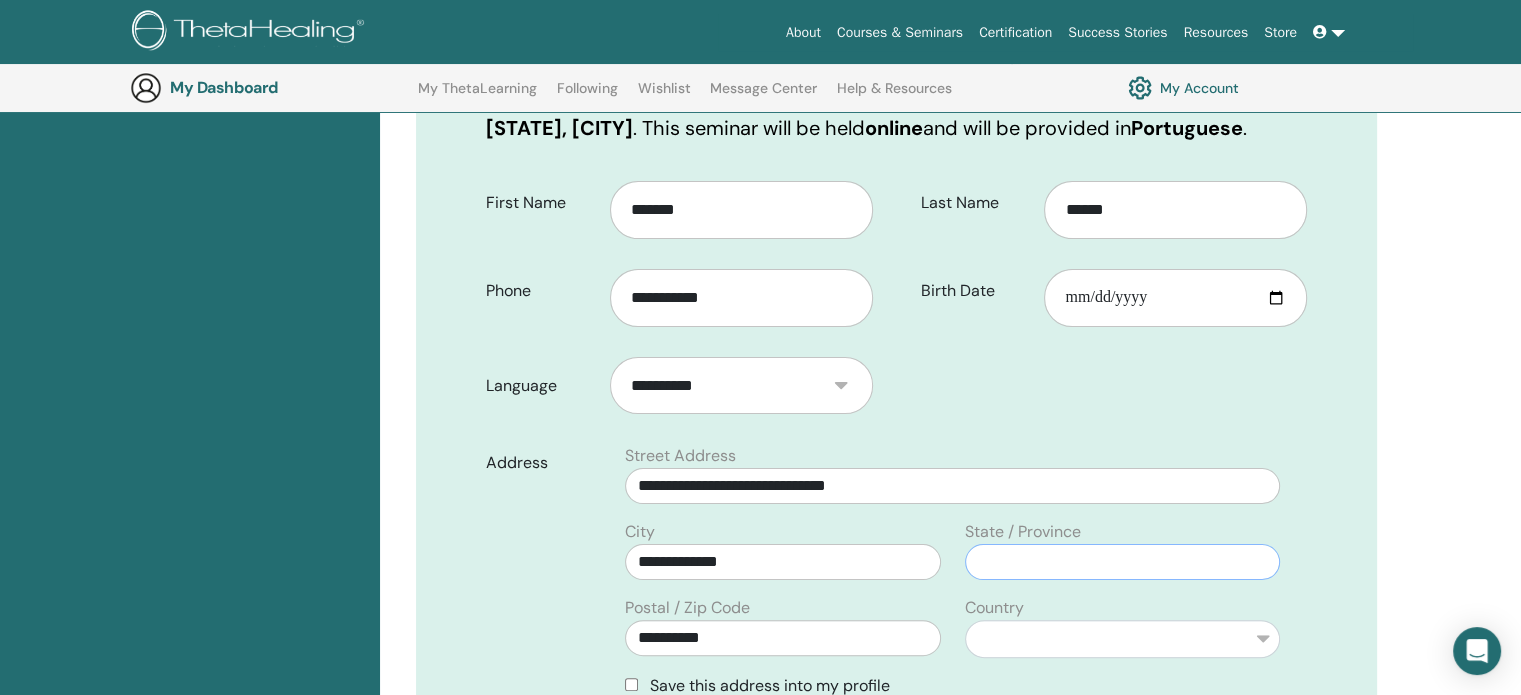 type on "**" 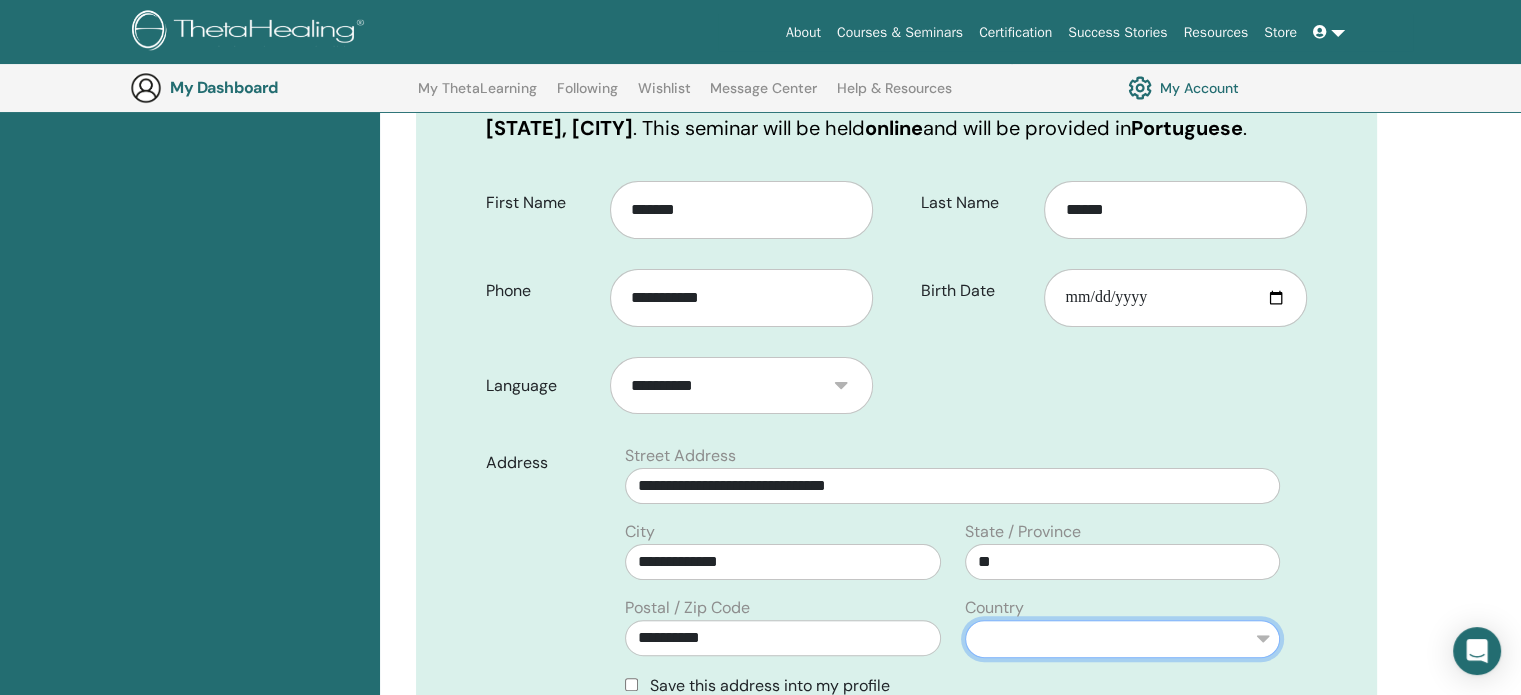 select on "**" 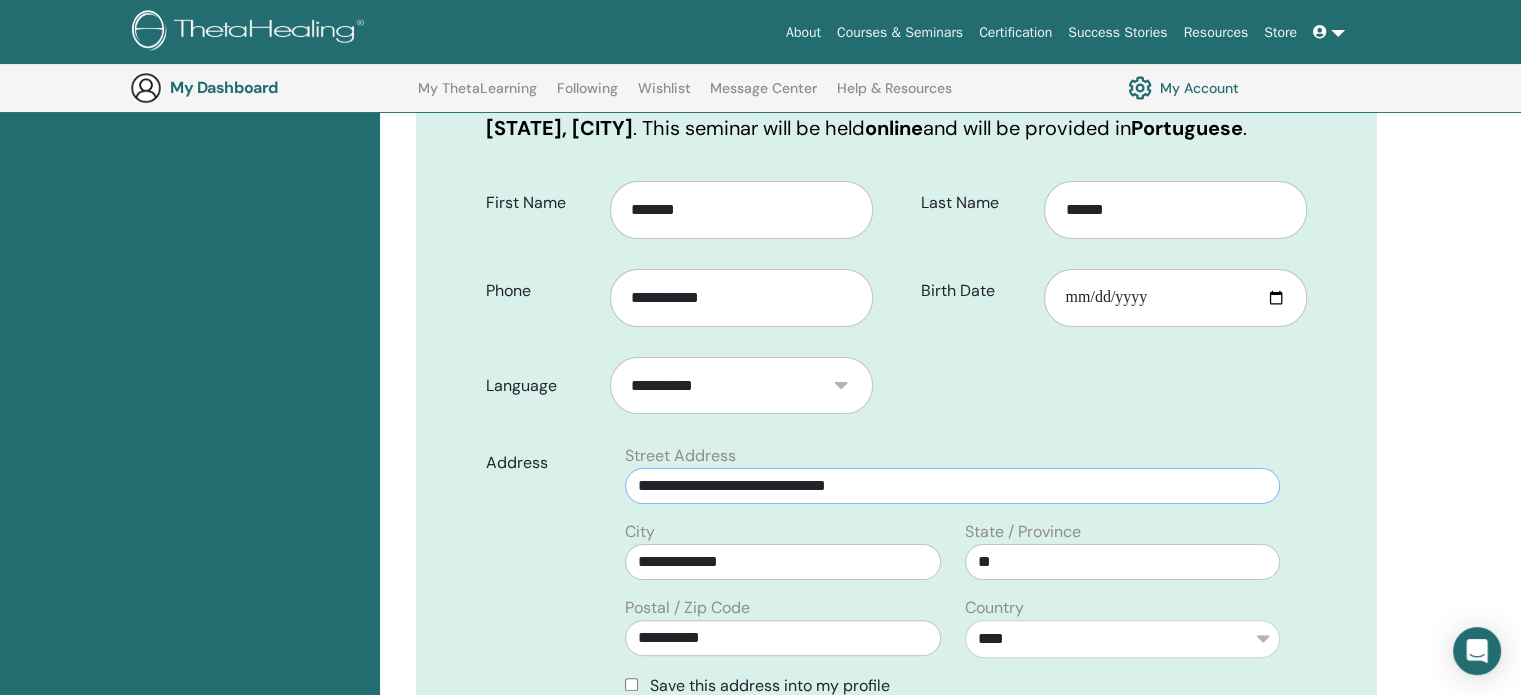 click on "**********" at bounding box center (952, 486) 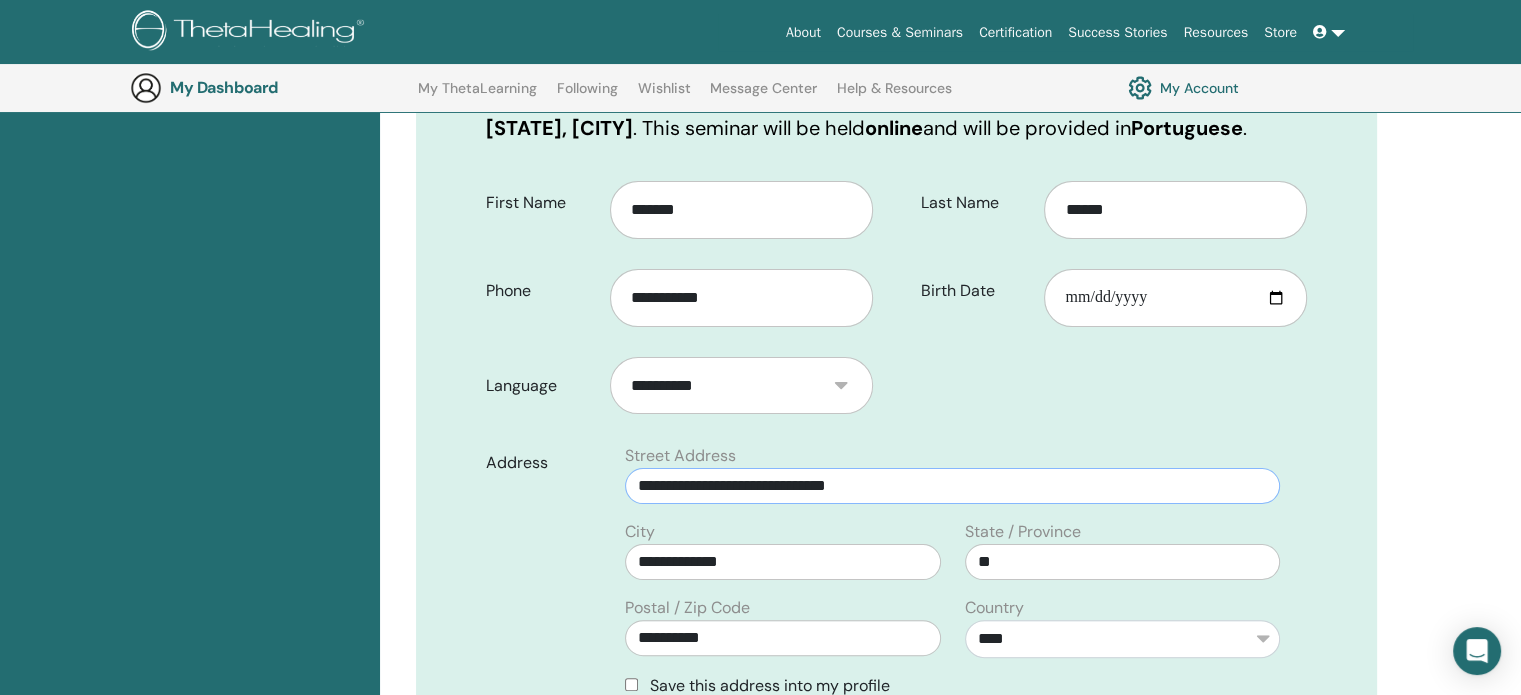 type on "**********" 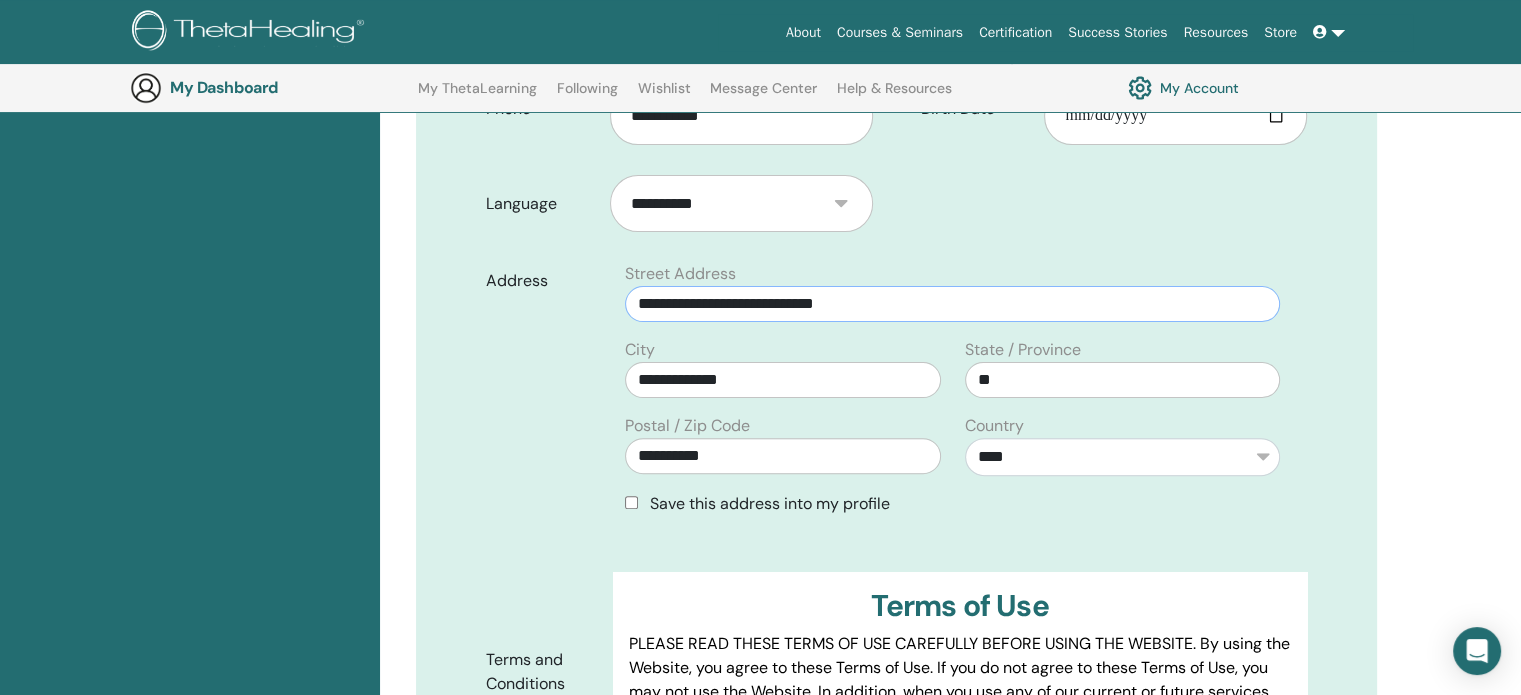 scroll, scrollTop: 548, scrollLeft: 0, axis: vertical 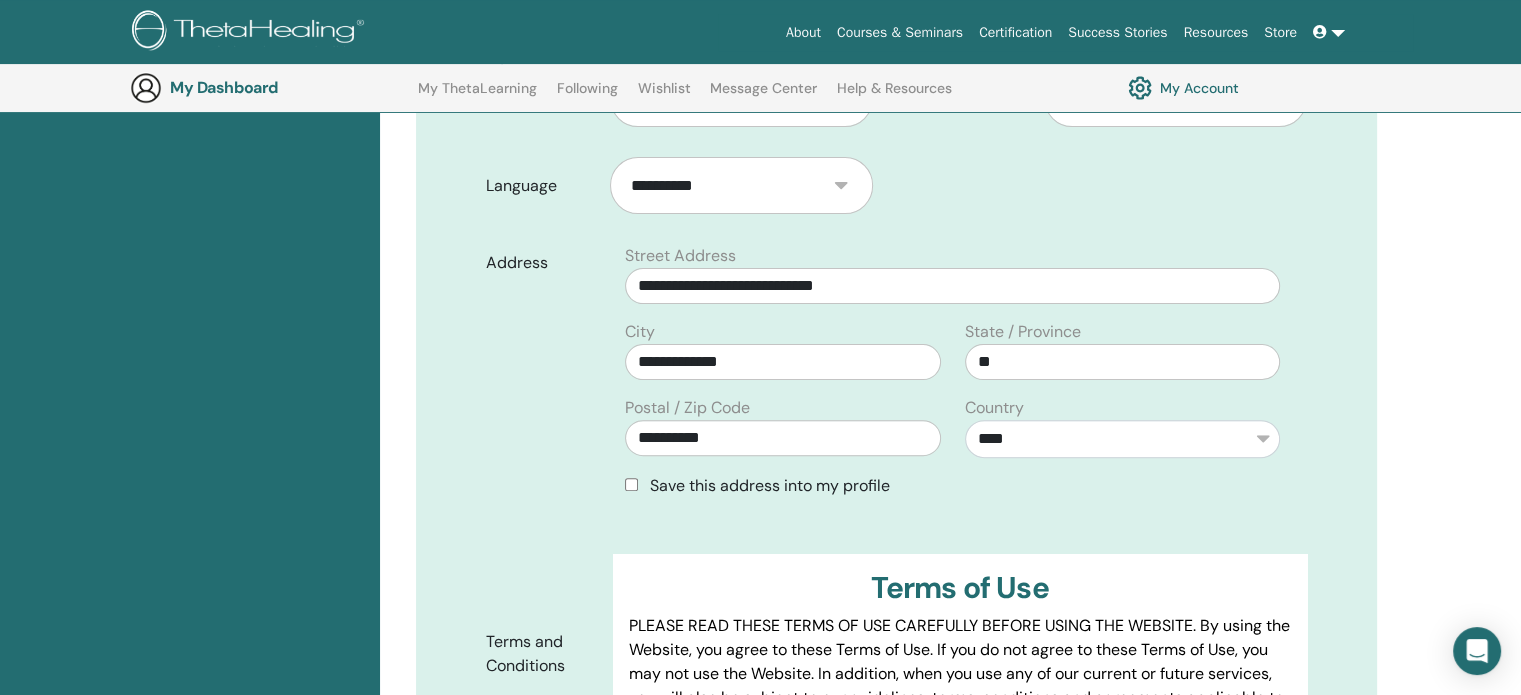 click on "**********" at bounding box center [782, 350] 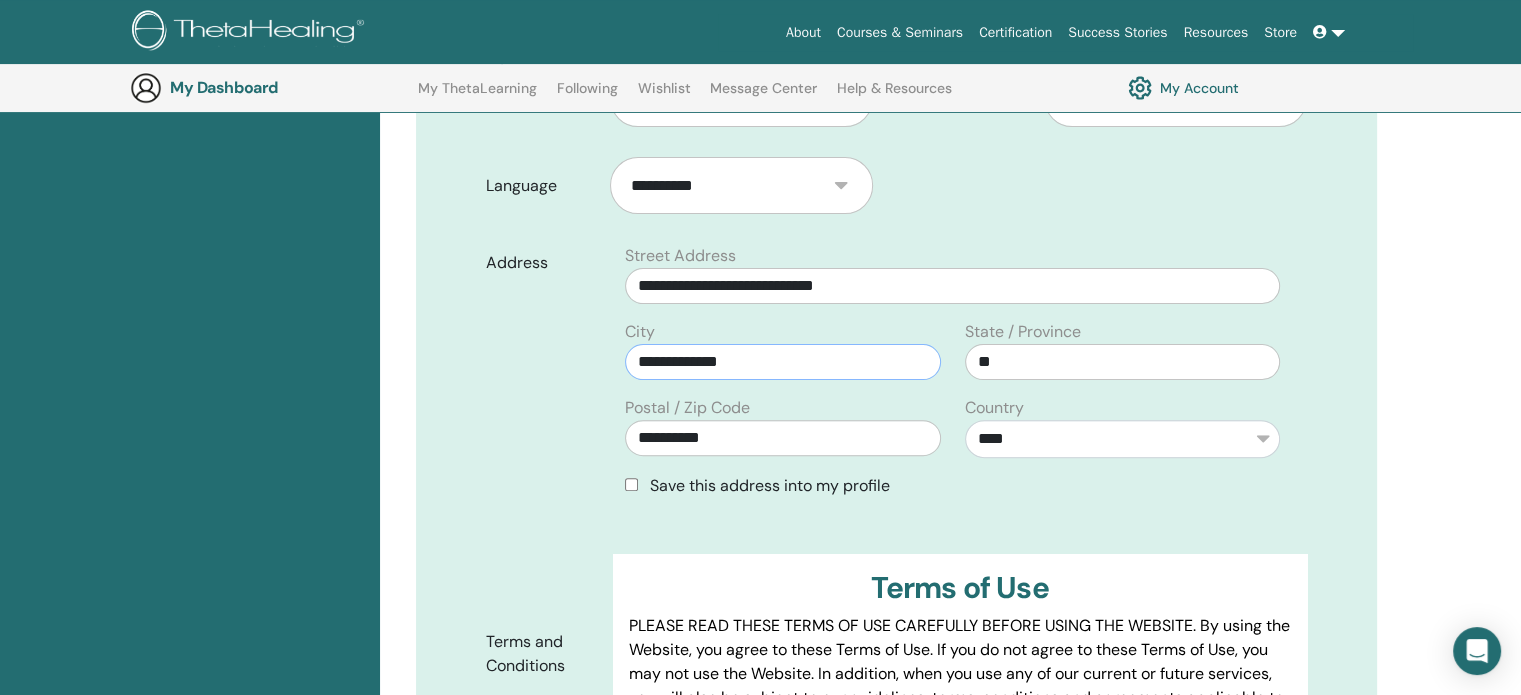 click on "**********" at bounding box center [782, 362] 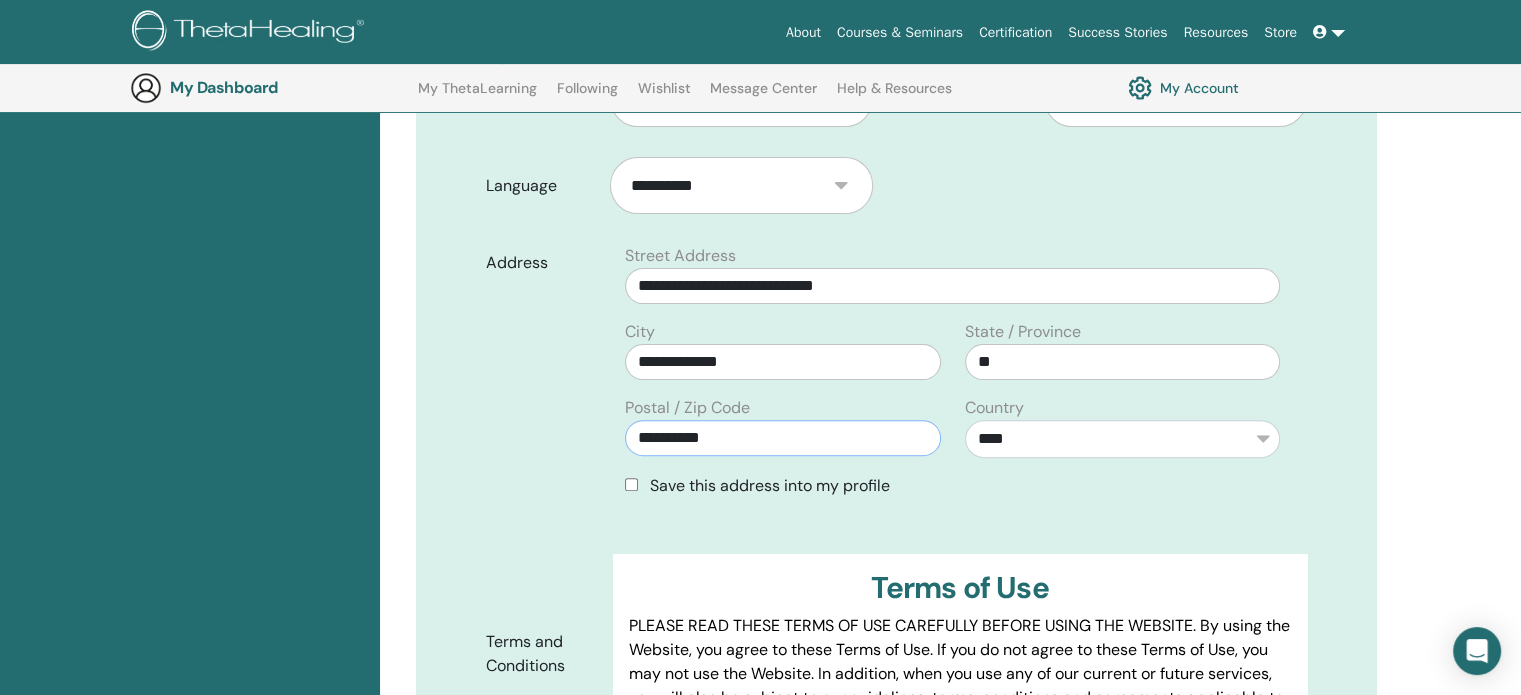 click on "**********" at bounding box center [782, 438] 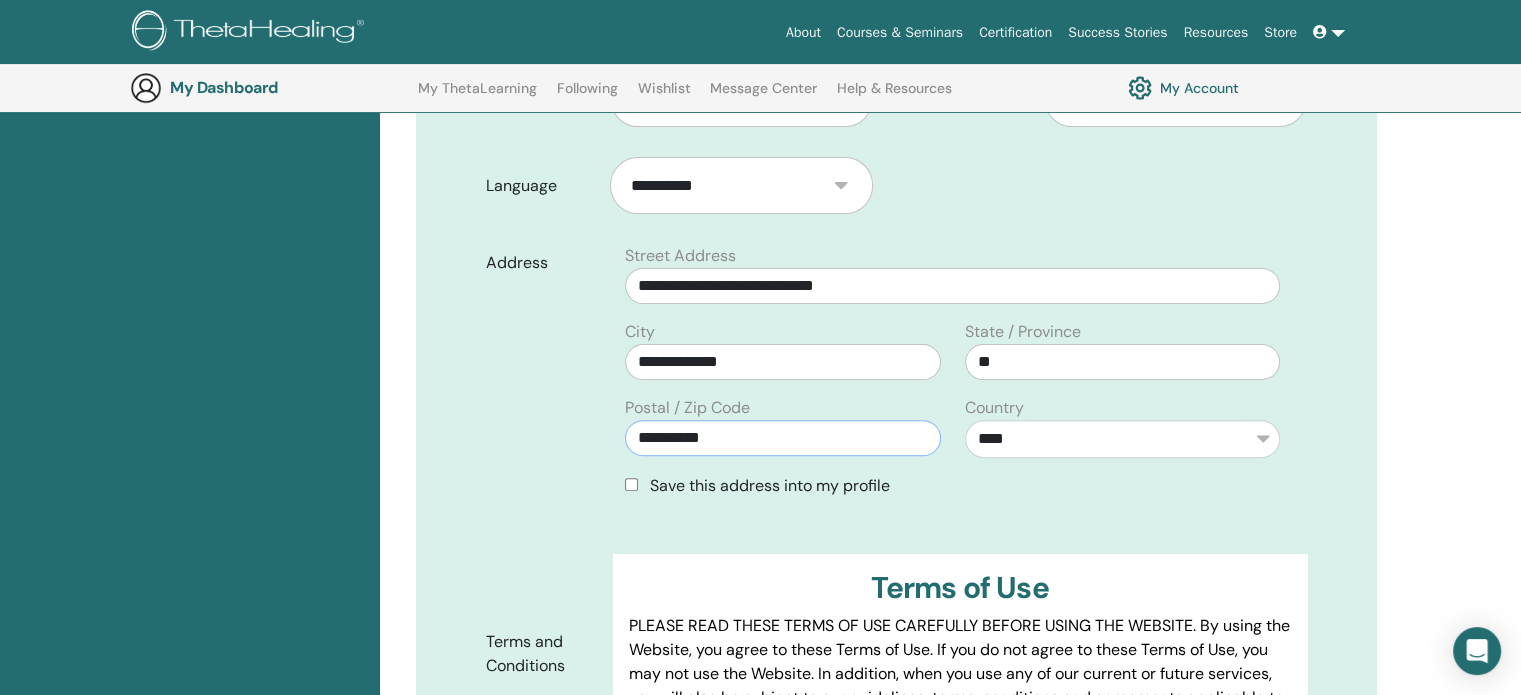 type on "********" 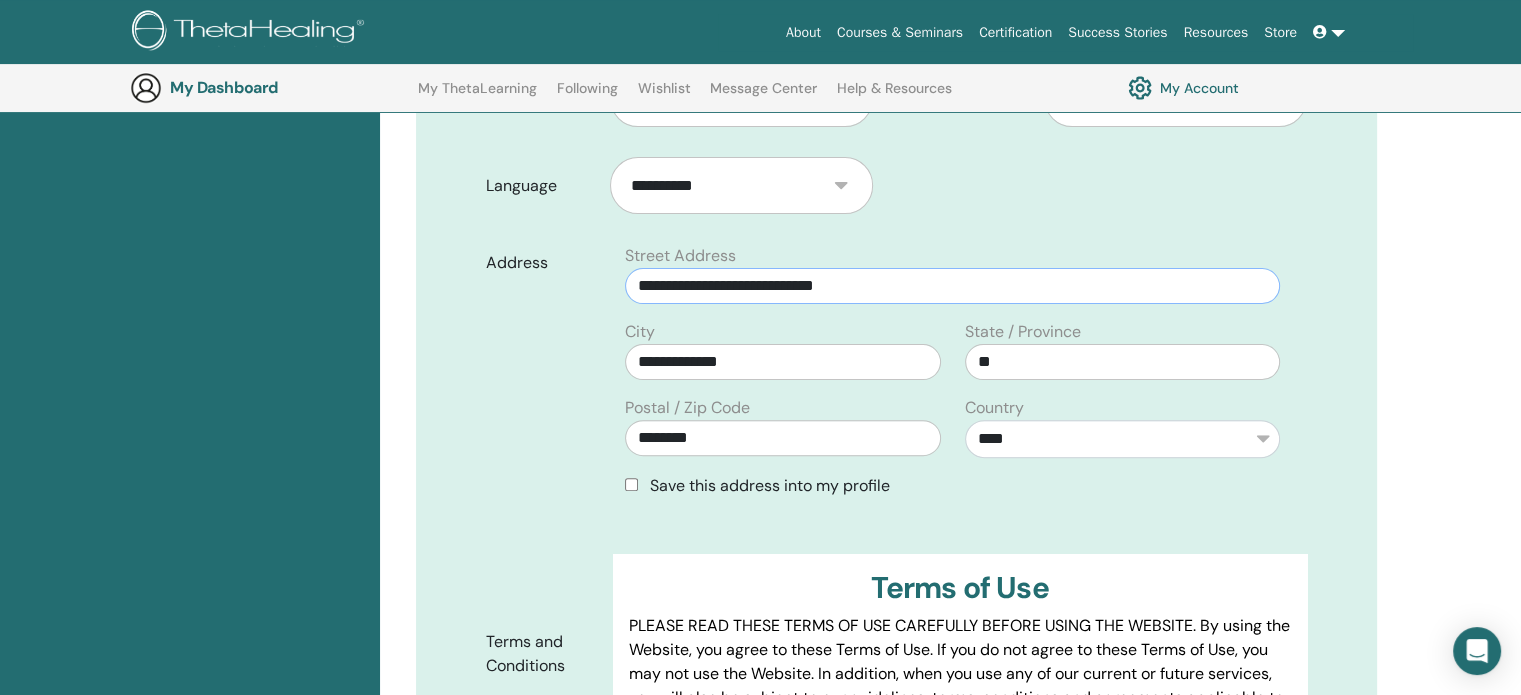 drag, startPoint x: 880, startPoint y: 311, endPoint x: 895, endPoint y: 311, distance: 15 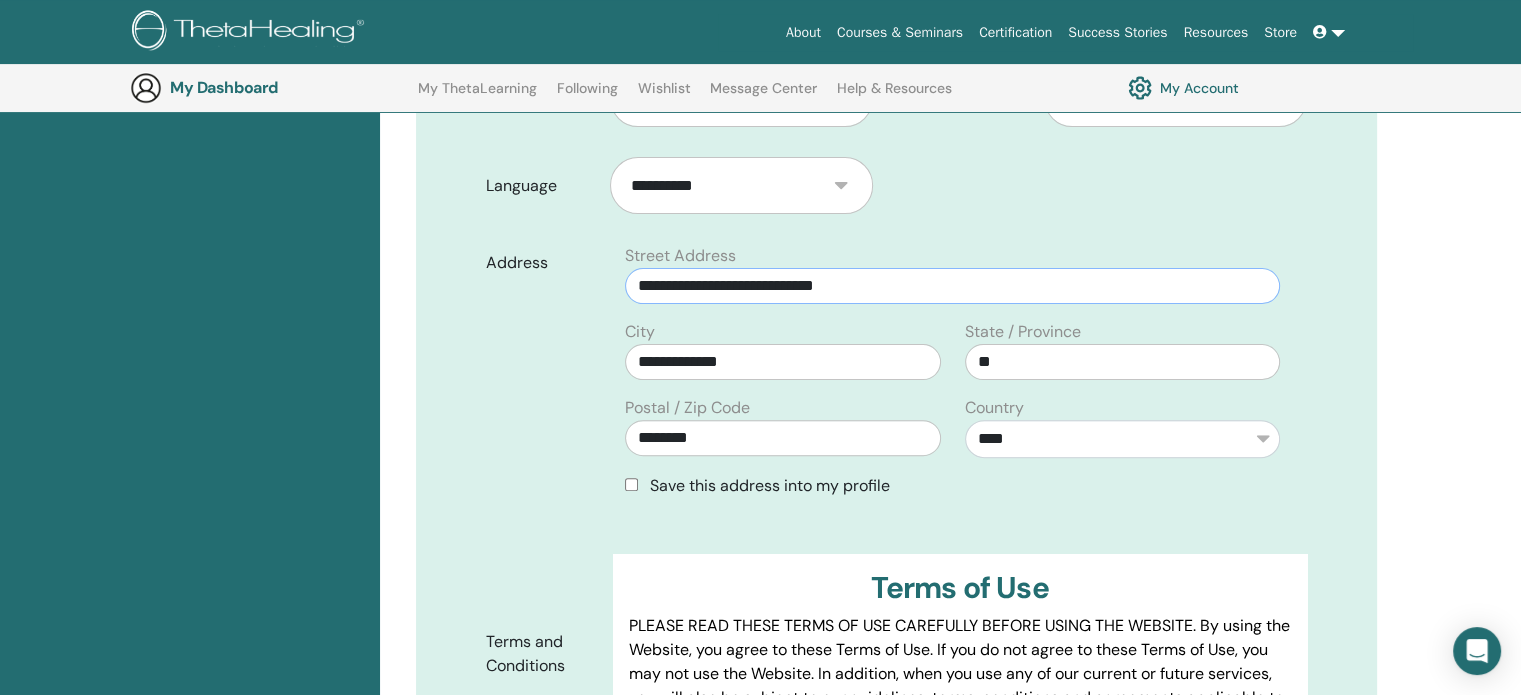 click on "**********" at bounding box center (952, 286) 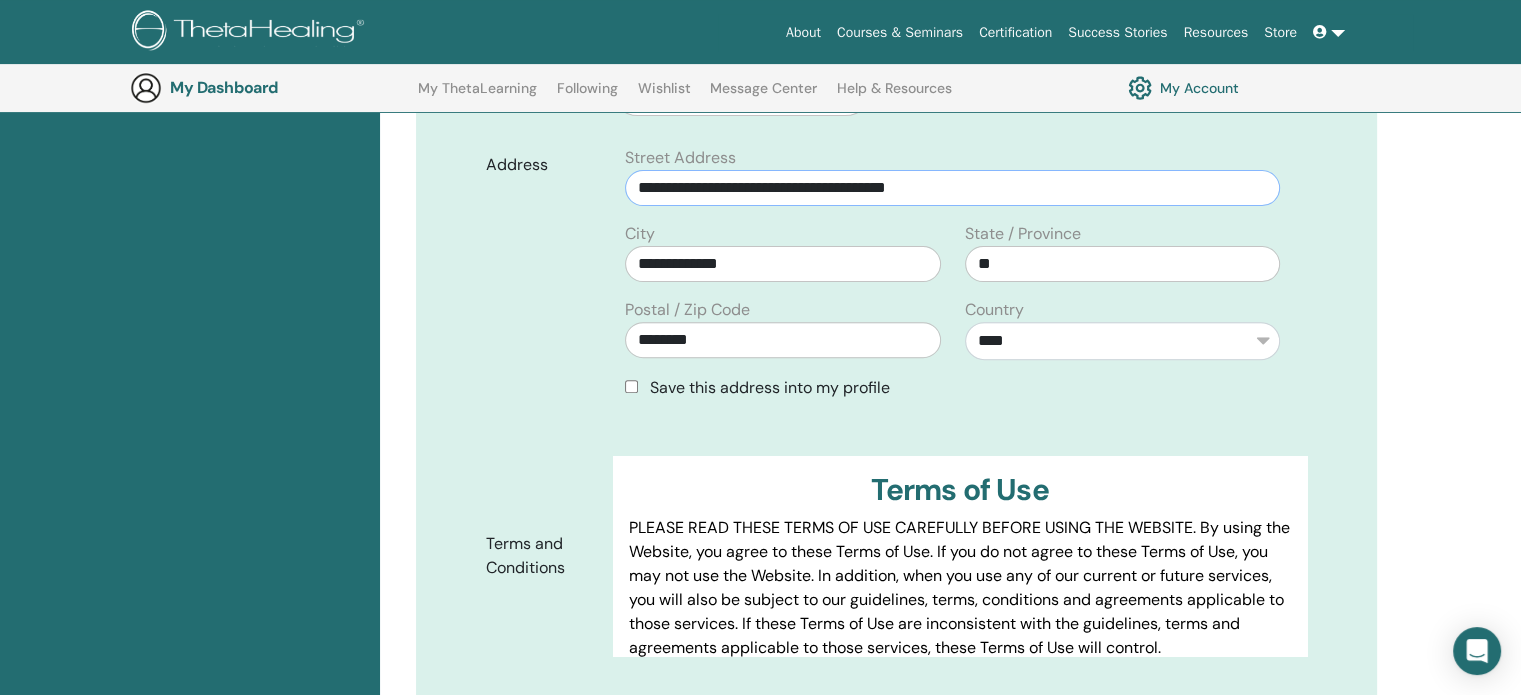 scroll, scrollTop: 648, scrollLeft: 0, axis: vertical 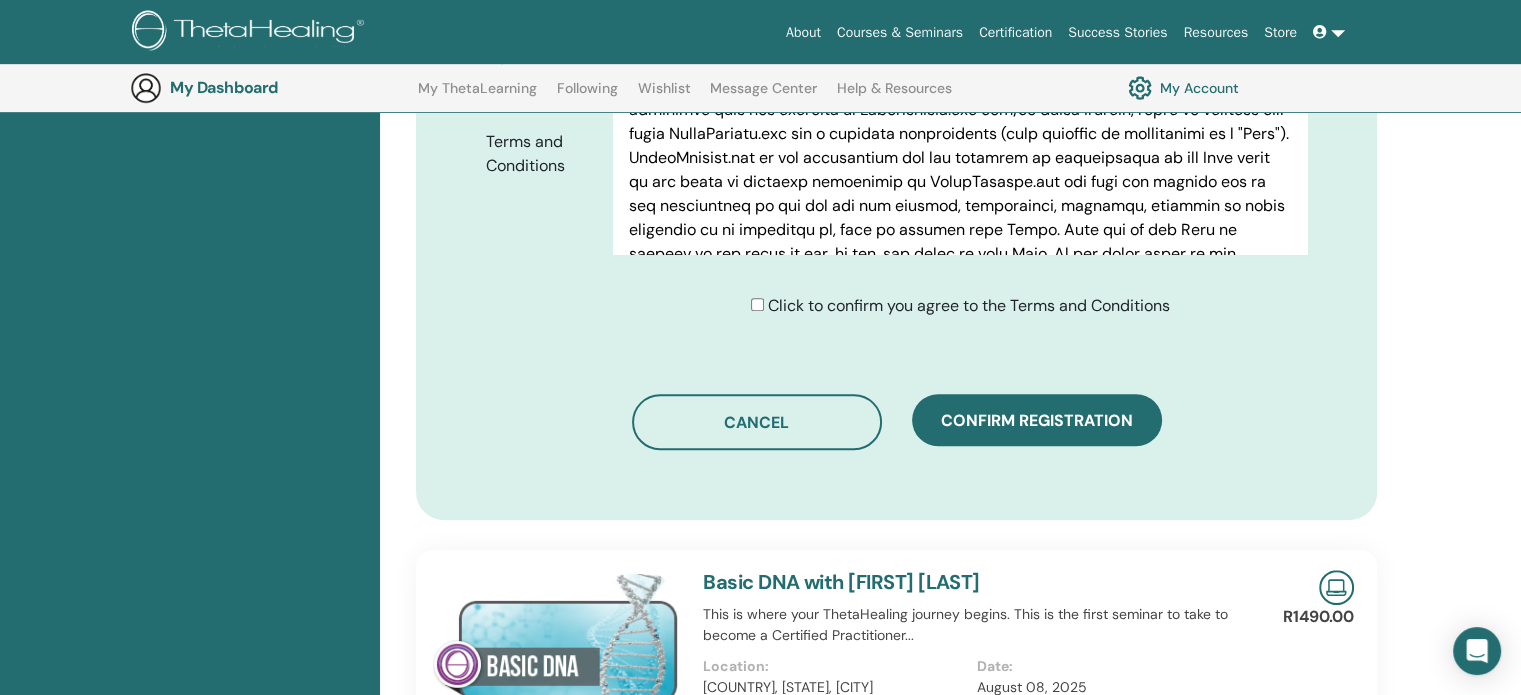 type on "**********" 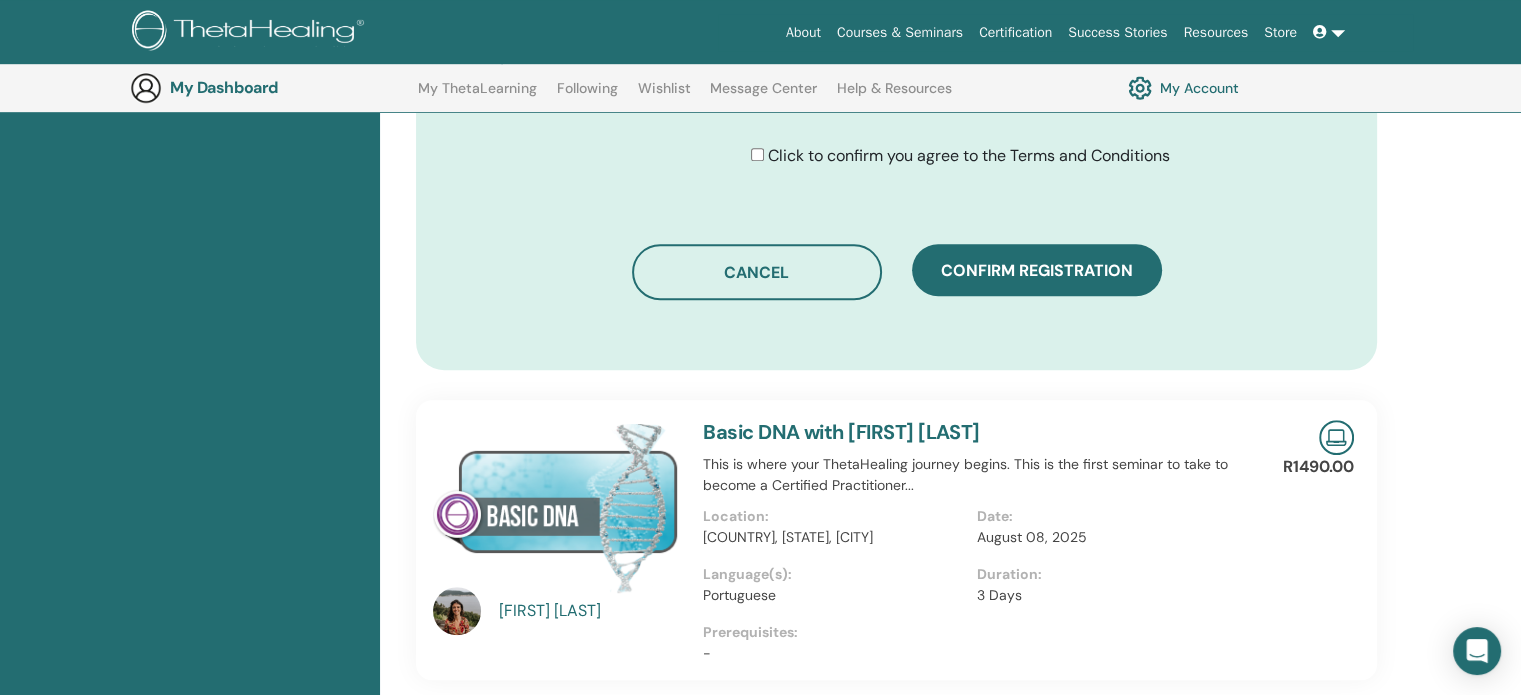 scroll, scrollTop: 1248, scrollLeft: 0, axis: vertical 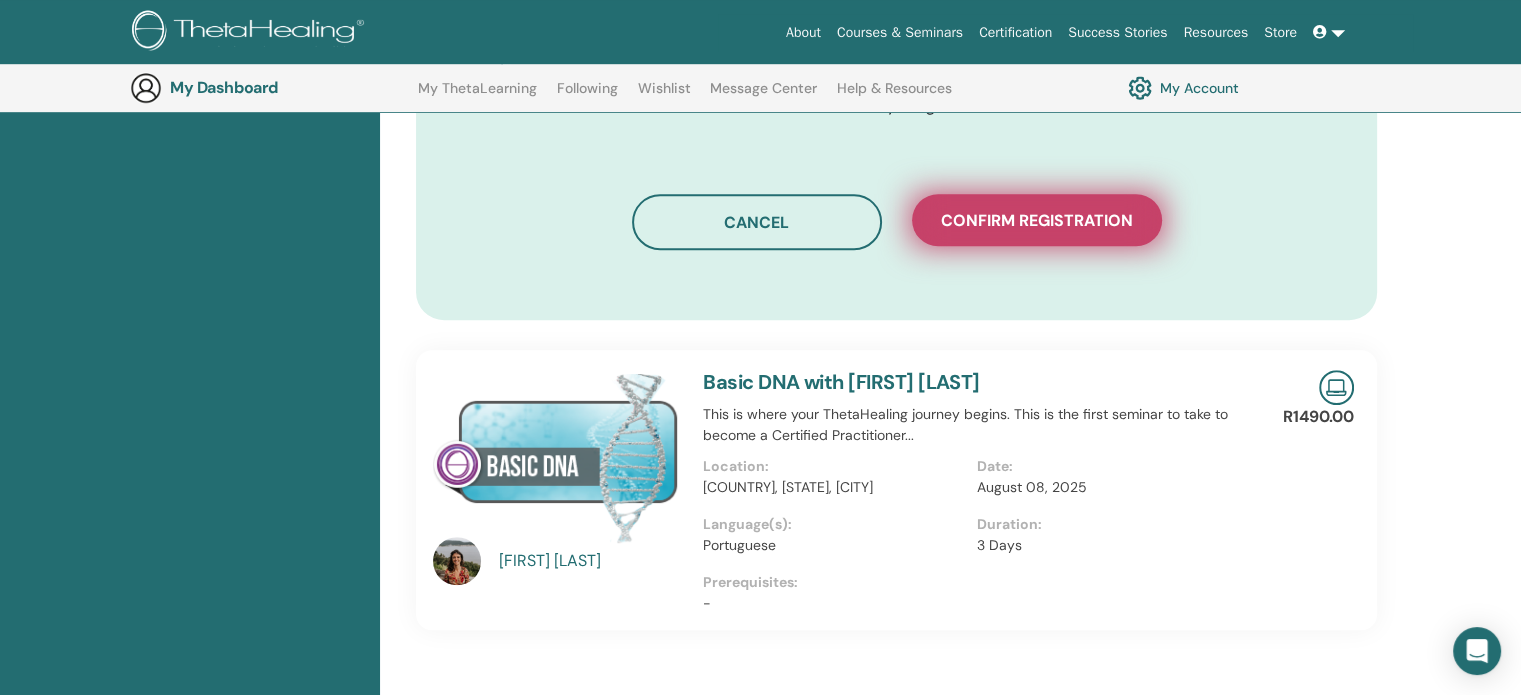 click on "Confirm registration" at bounding box center [1037, 220] 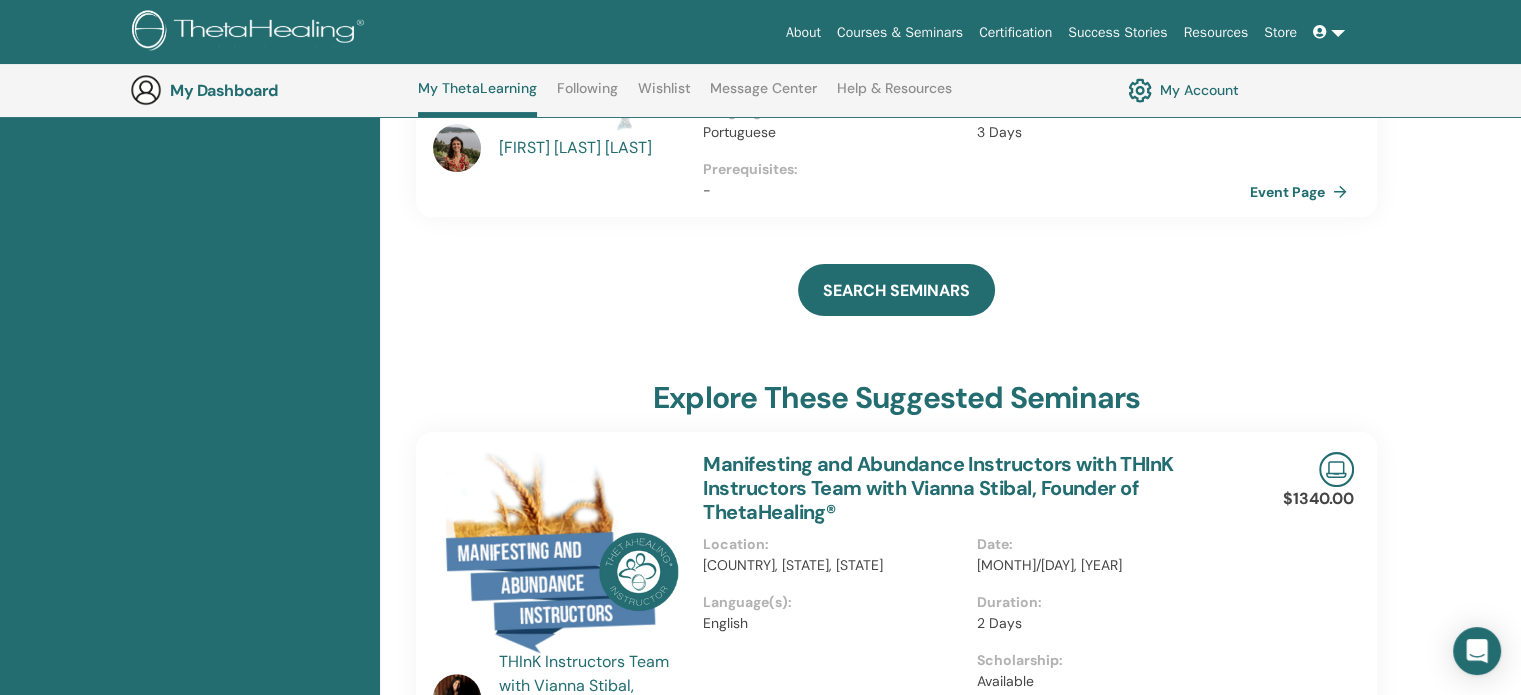 scroll, scrollTop: 152, scrollLeft: 0, axis: vertical 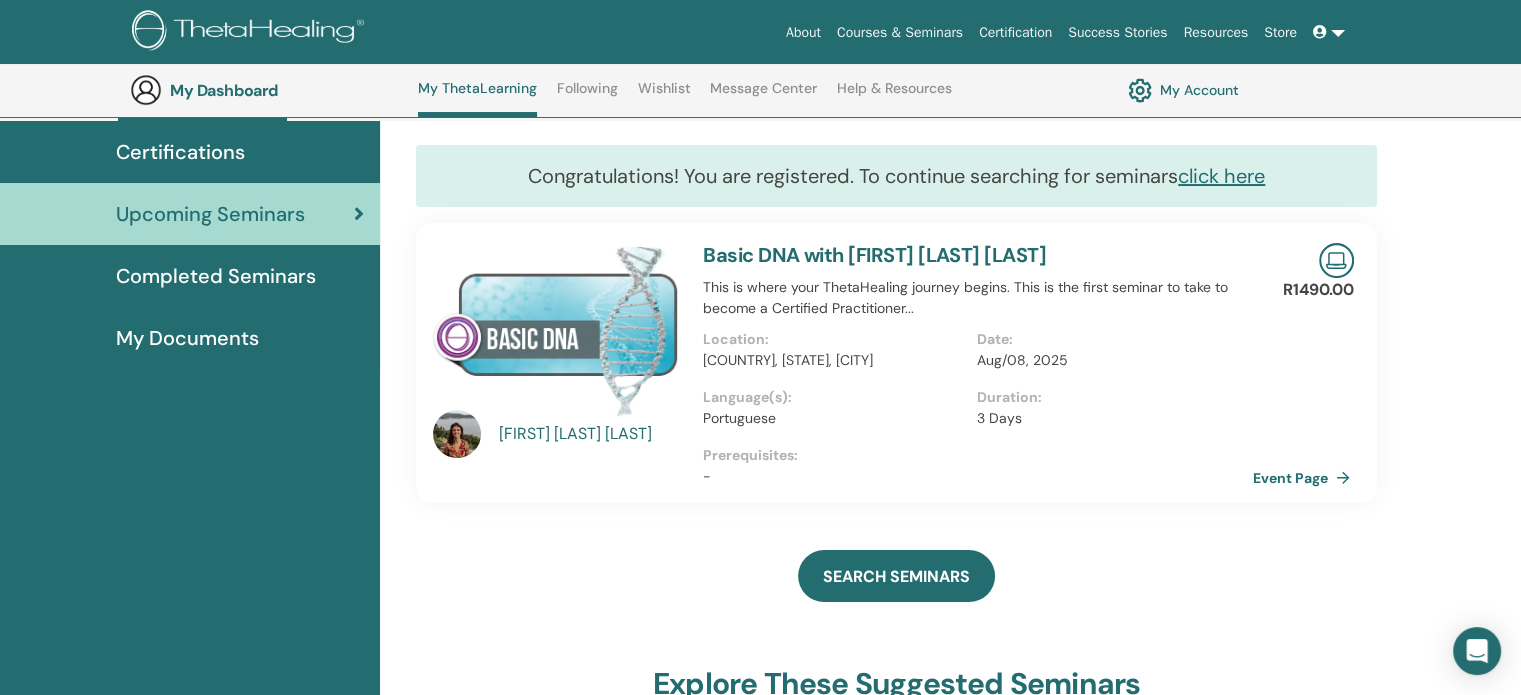click on "Event Page" at bounding box center [1305, 478] 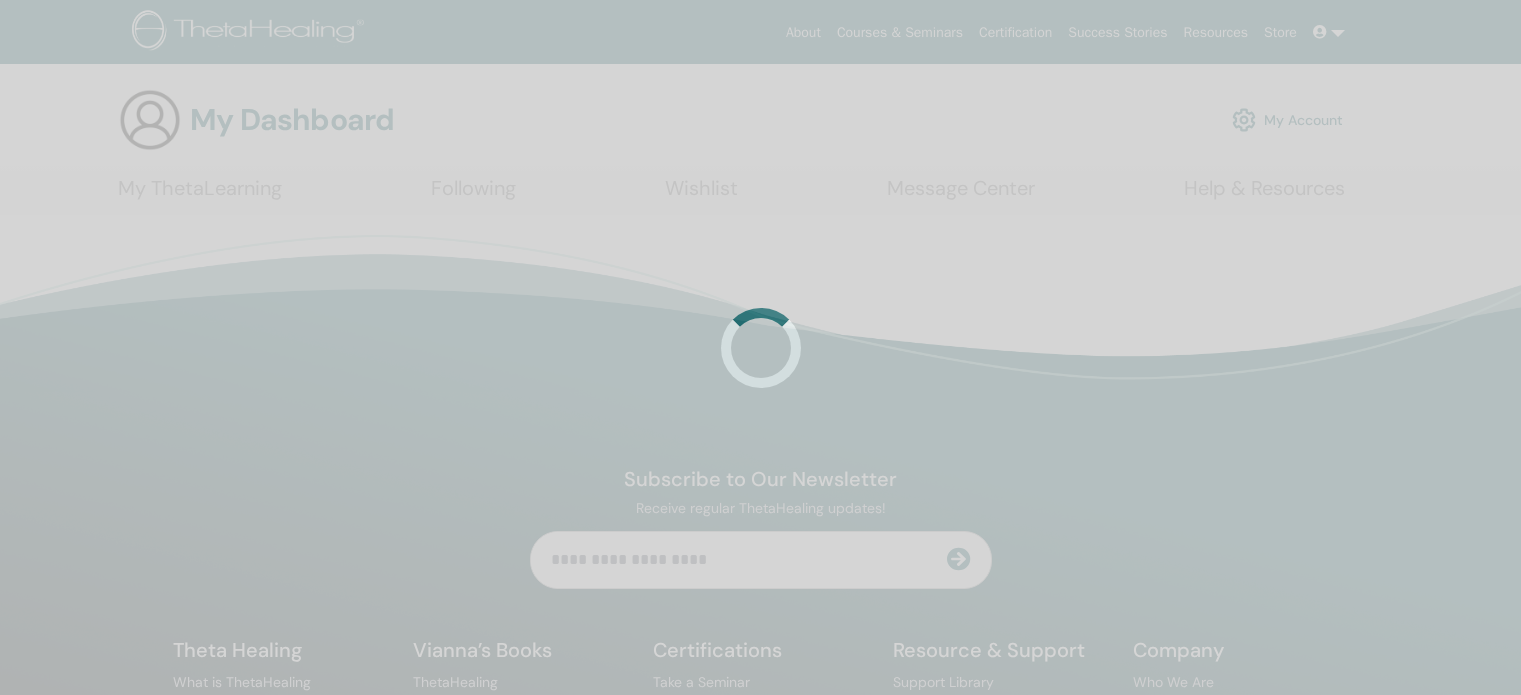 scroll, scrollTop: 0, scrollLeft: 0, axis: both 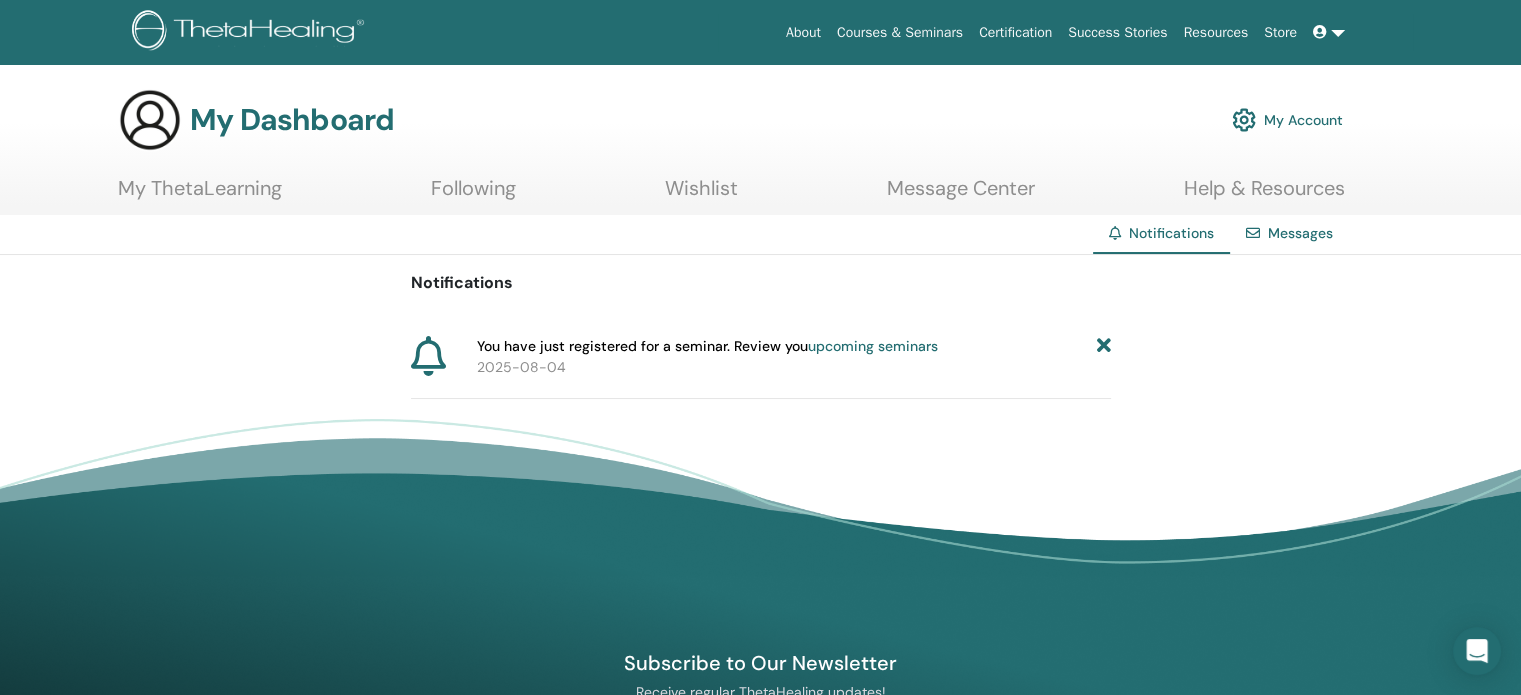 click on "upcoming seminars" at bounding box center [873, 346] 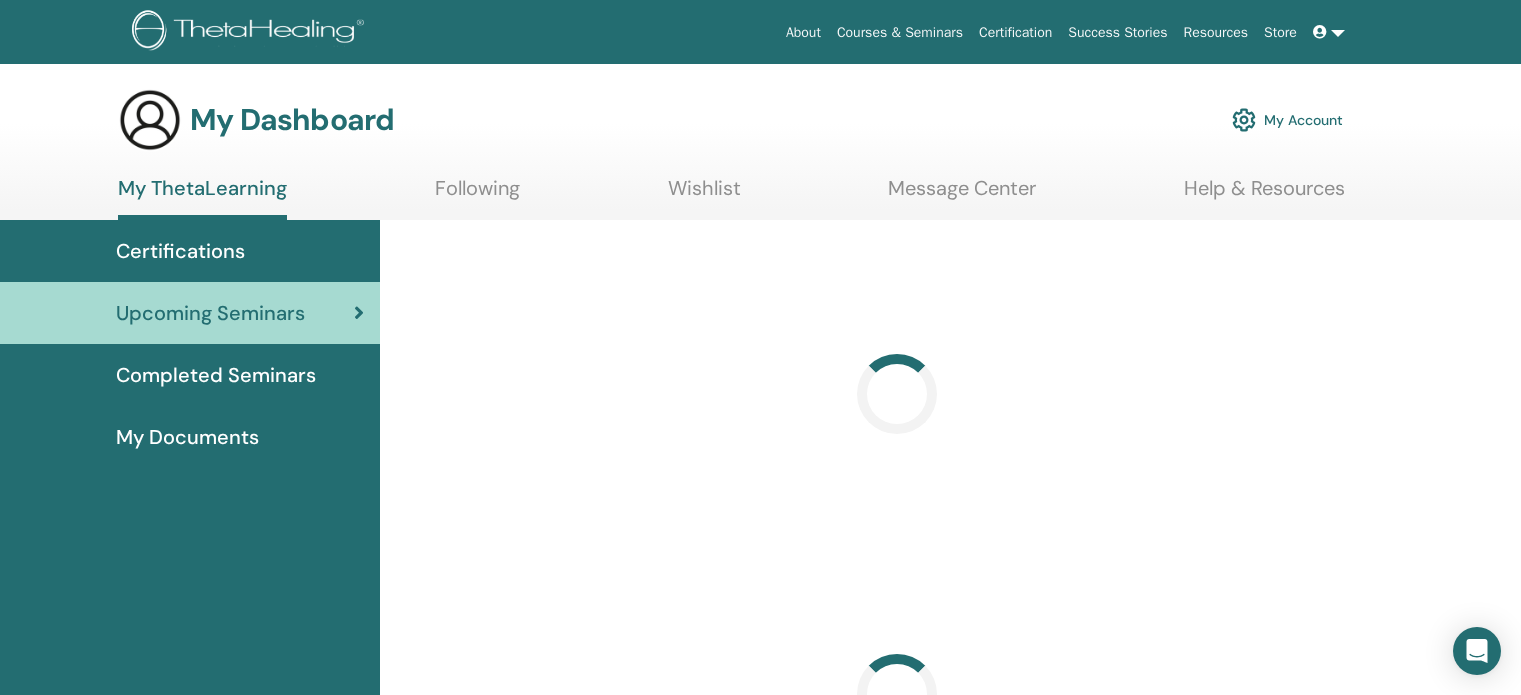 scroll, scrollTop: 0, scrollLeft: 0, axis: both 